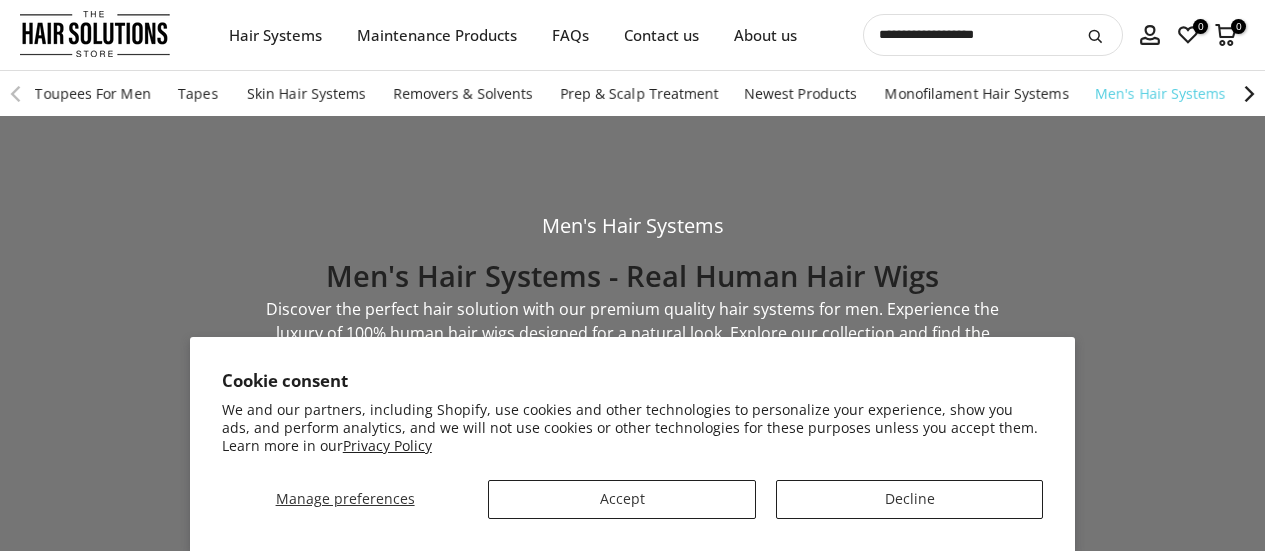 scroll, scrollTop: 0, scrollLeft: 0, axis: both 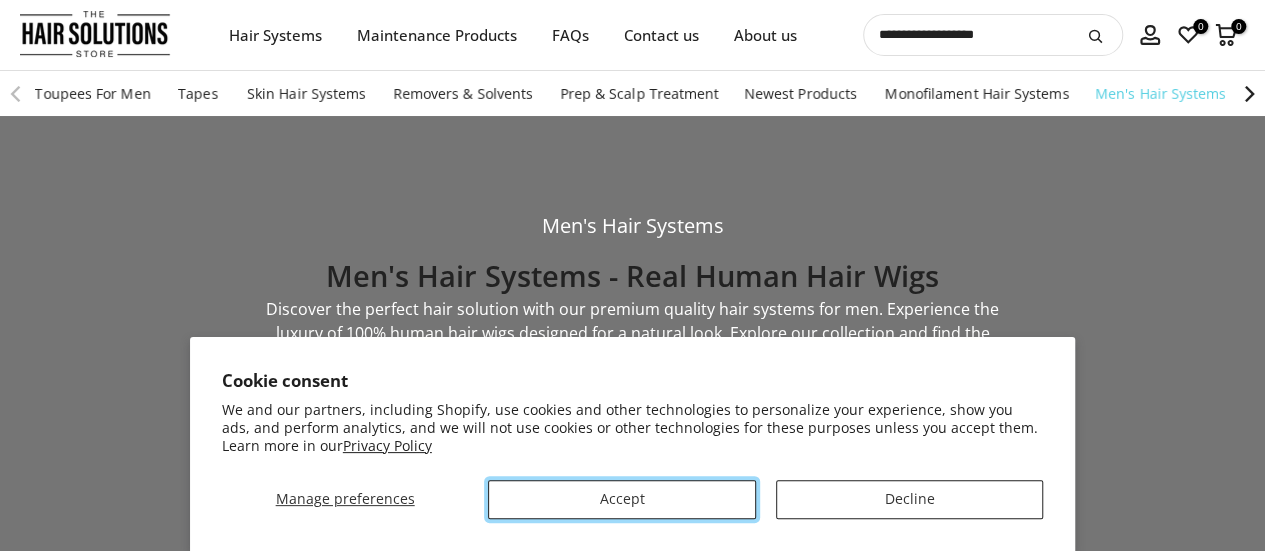 click on "Accept" at bounding box center [621, 499] 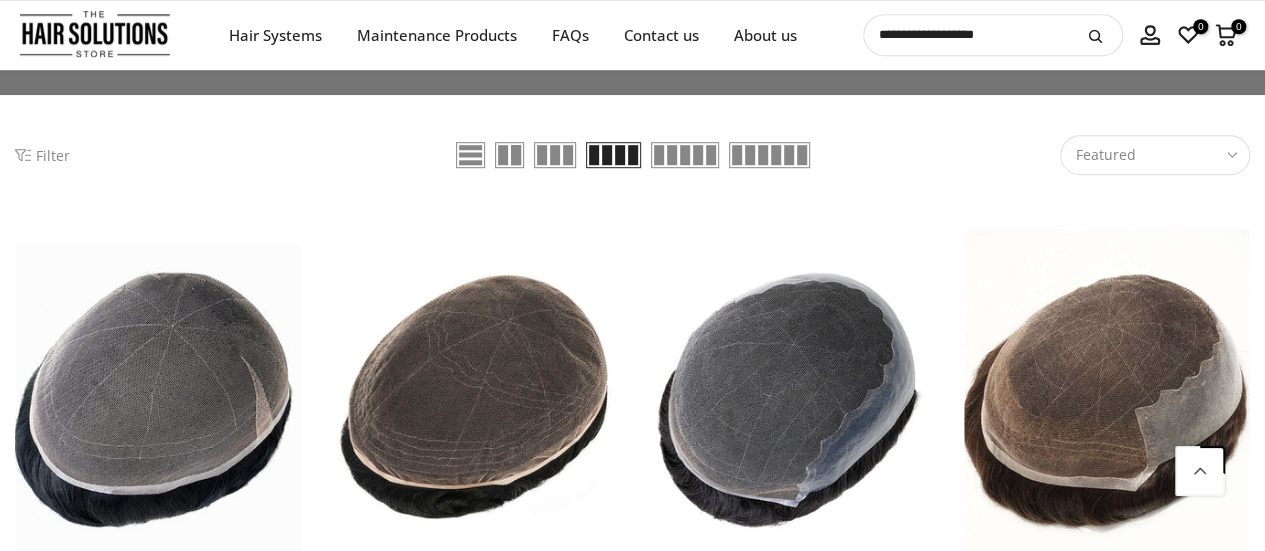 scroll, scrollTop: 600, scrollLeft: 0, axis: vertical 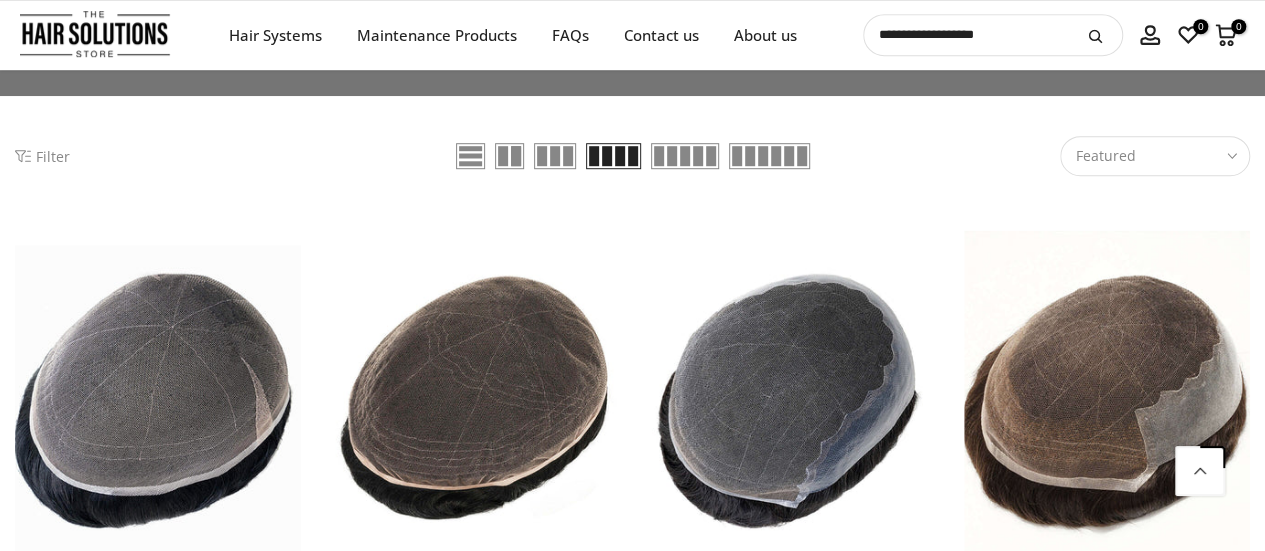 click on "Featured Sort" at bounding box center (1155, 156) 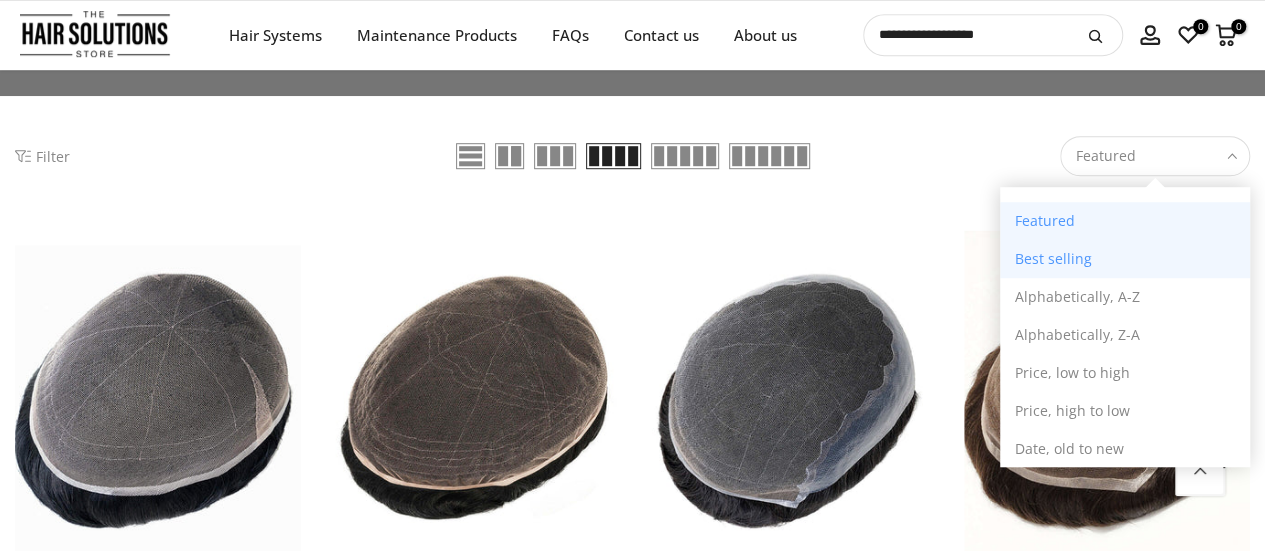 click on "Best selling" at bounding box center (1125, 259) 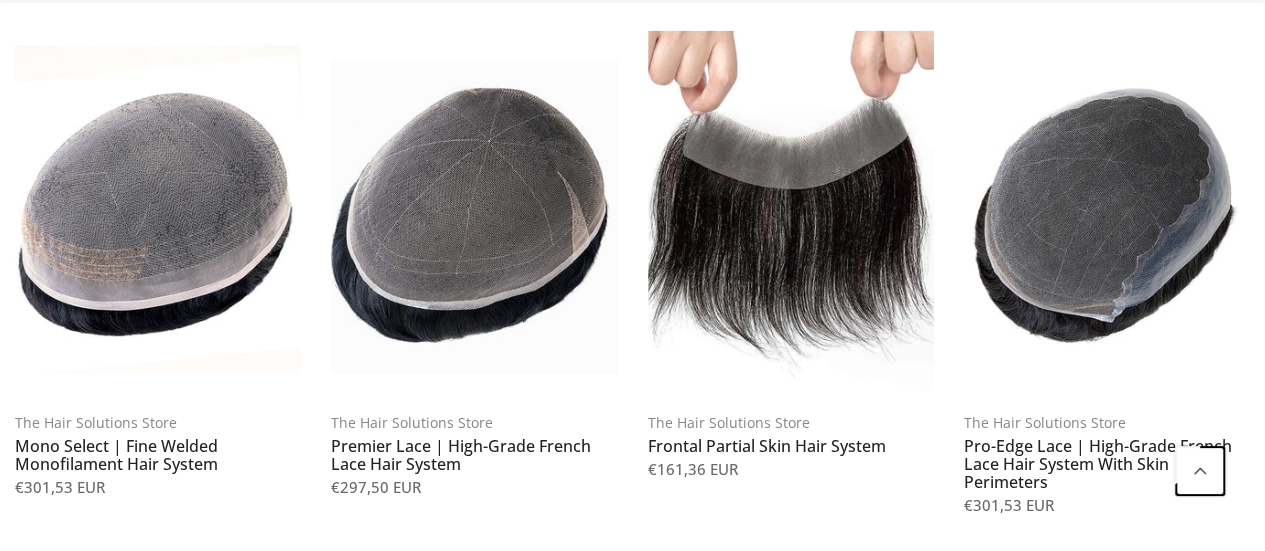 scroll, scrollTop: 1915, scrollLeft: 0, axis: vertical 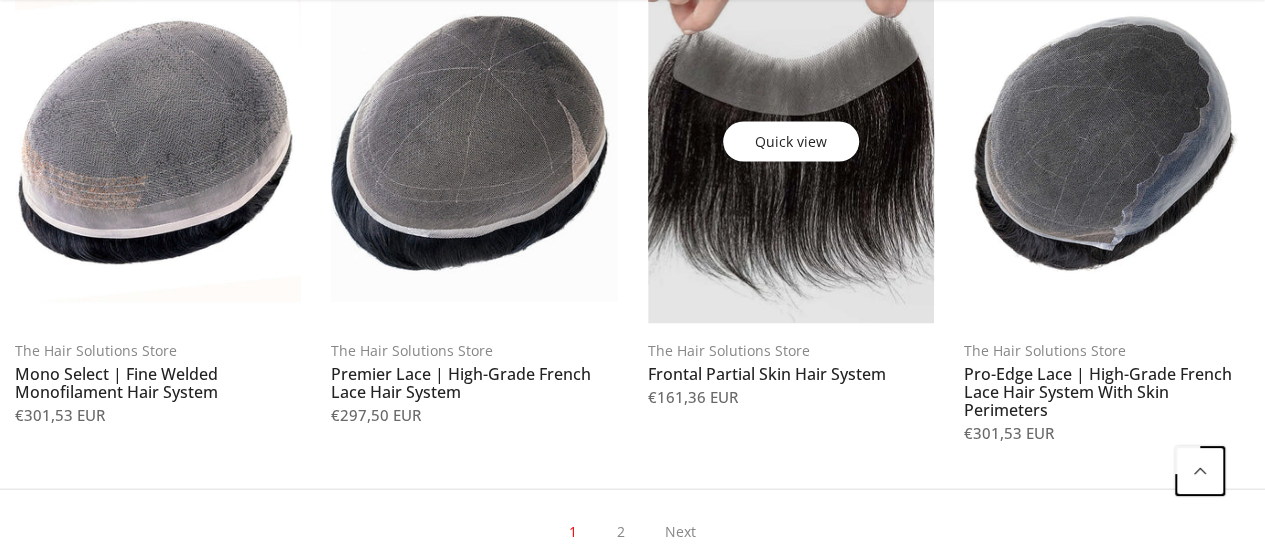 click at bounding box center [791, 142] 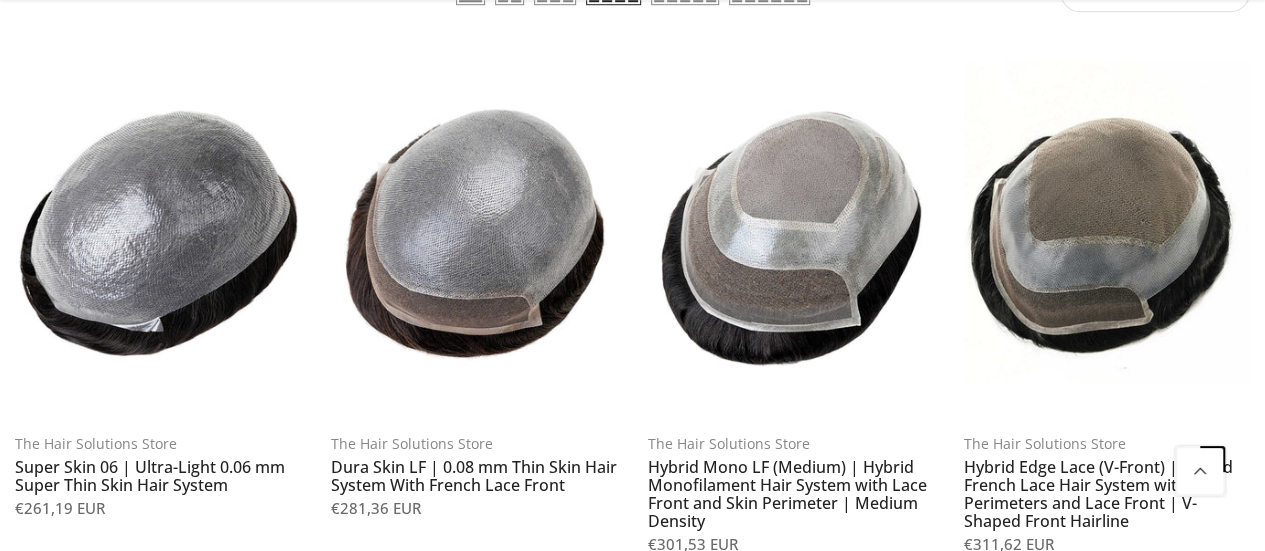 scroll, scrollTop: 800, scrollLeft: 0, axis: vertical 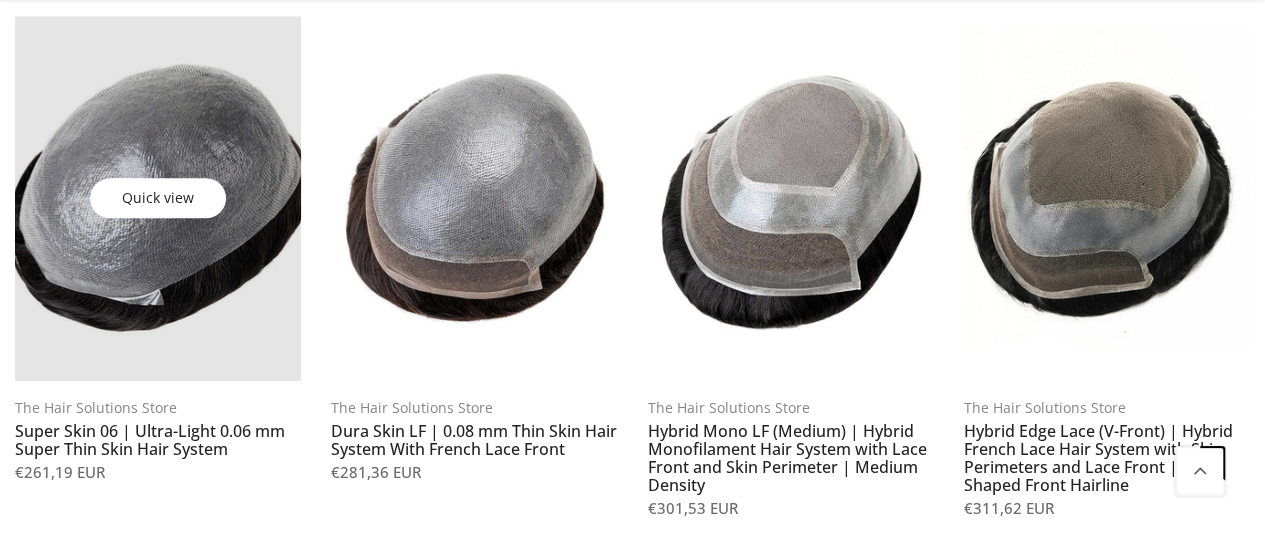 click at bounding box center (158, 199) 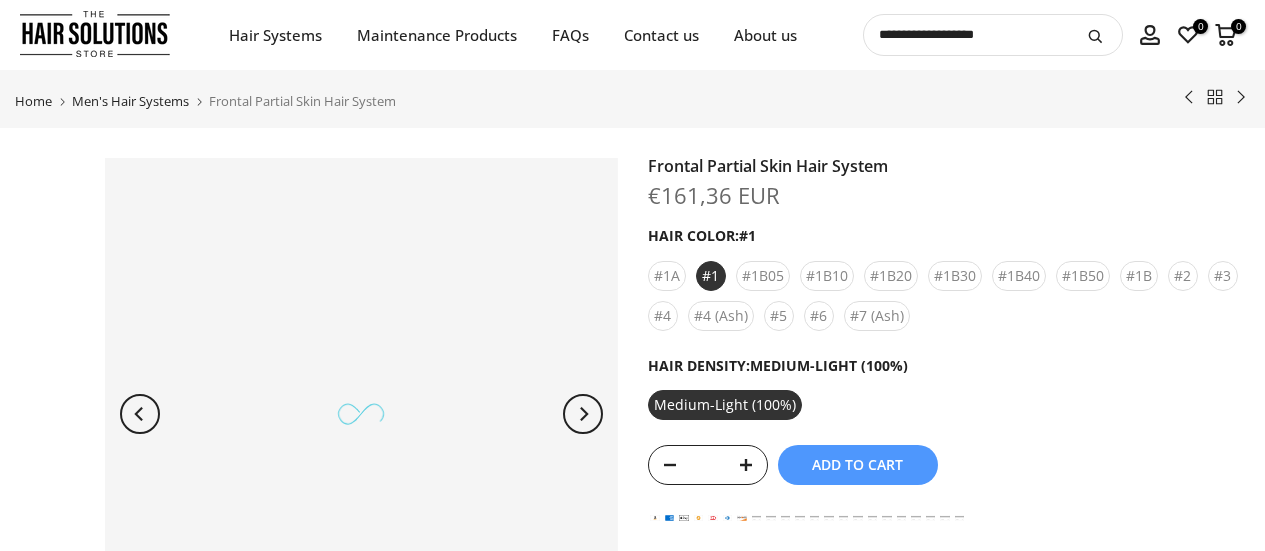 scroll, scrollTop: 0, scrollLeft: 0, axis: both 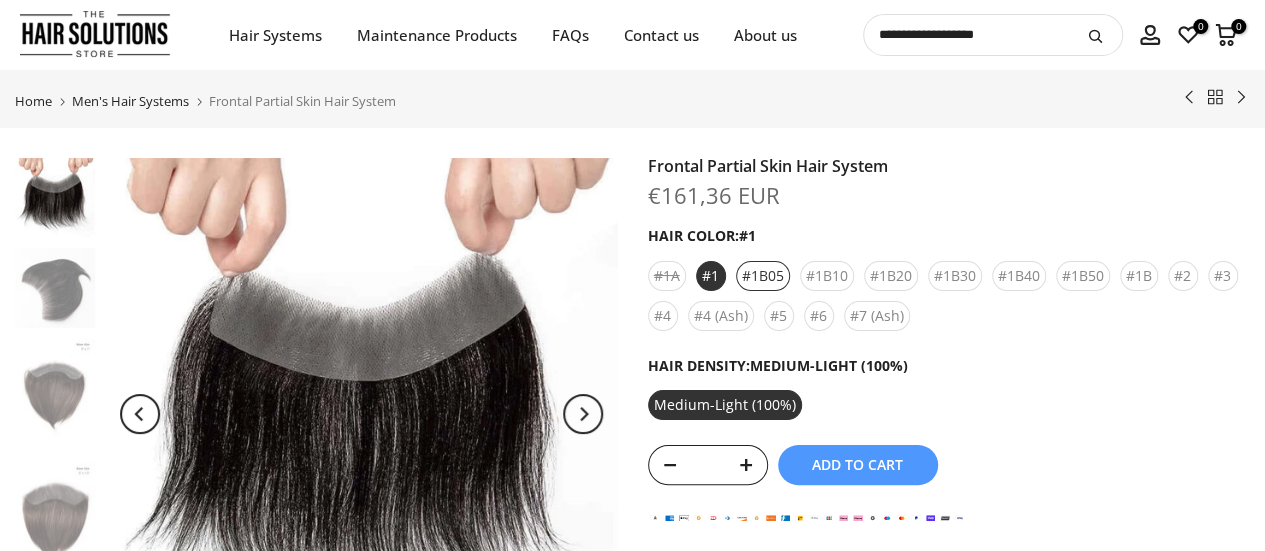 click on "#1B05" at bounding box center [763, 276] 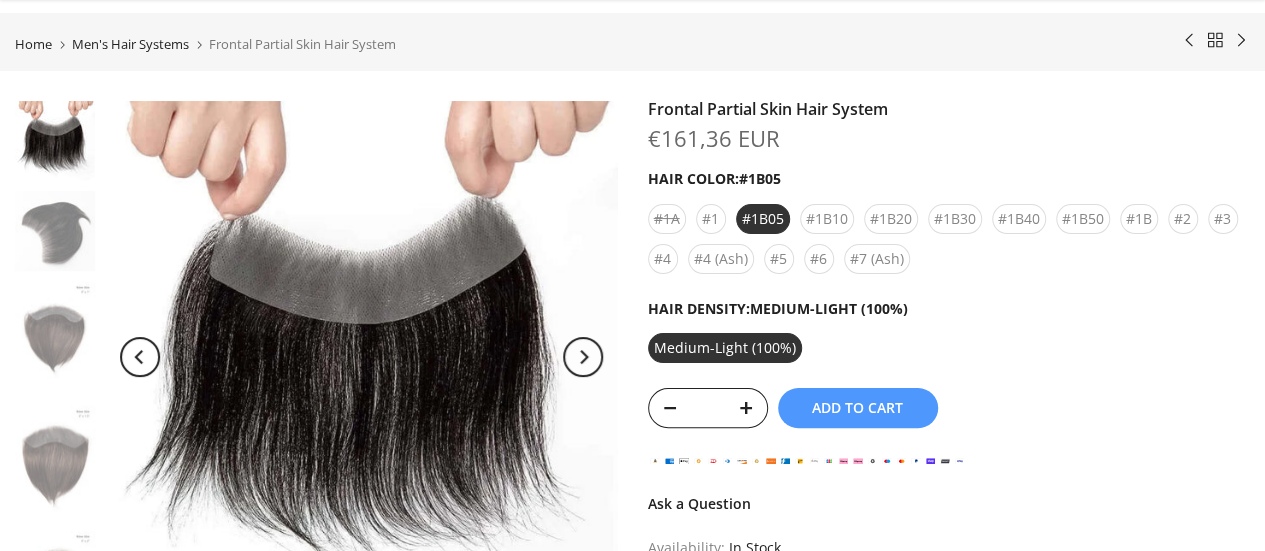 scroll, scrollTop: 100, scrollLeft: 0, axis: vertical 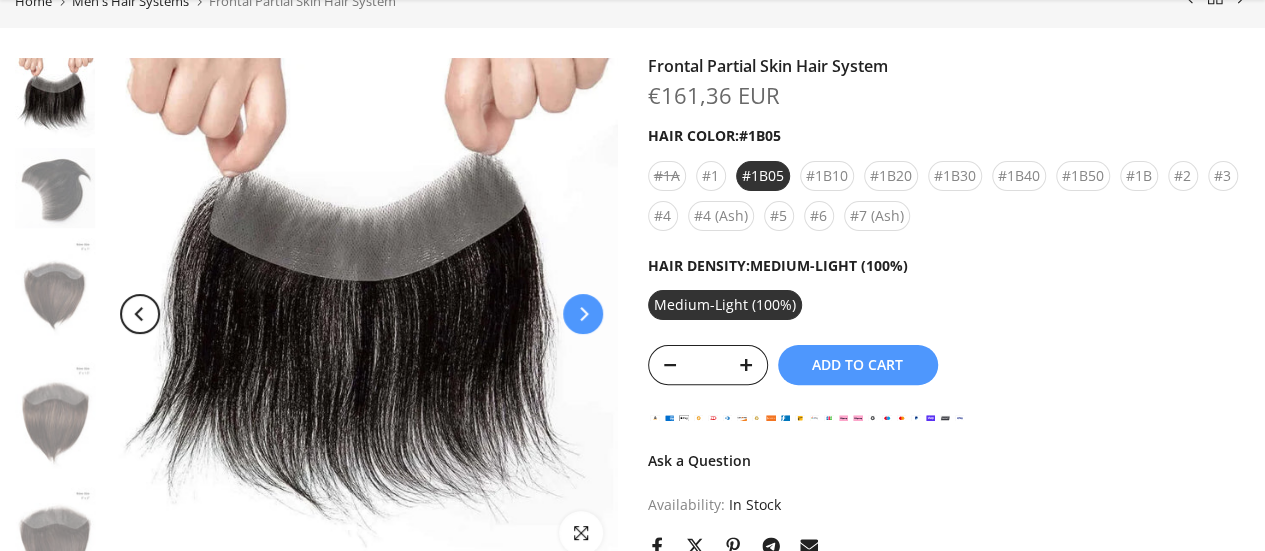 click 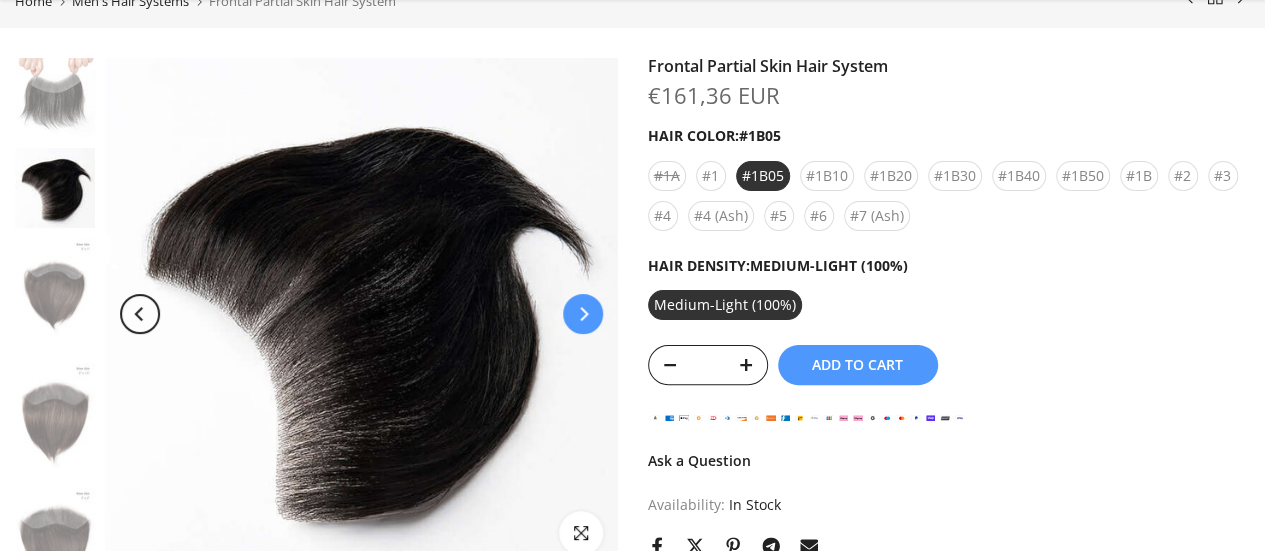 click 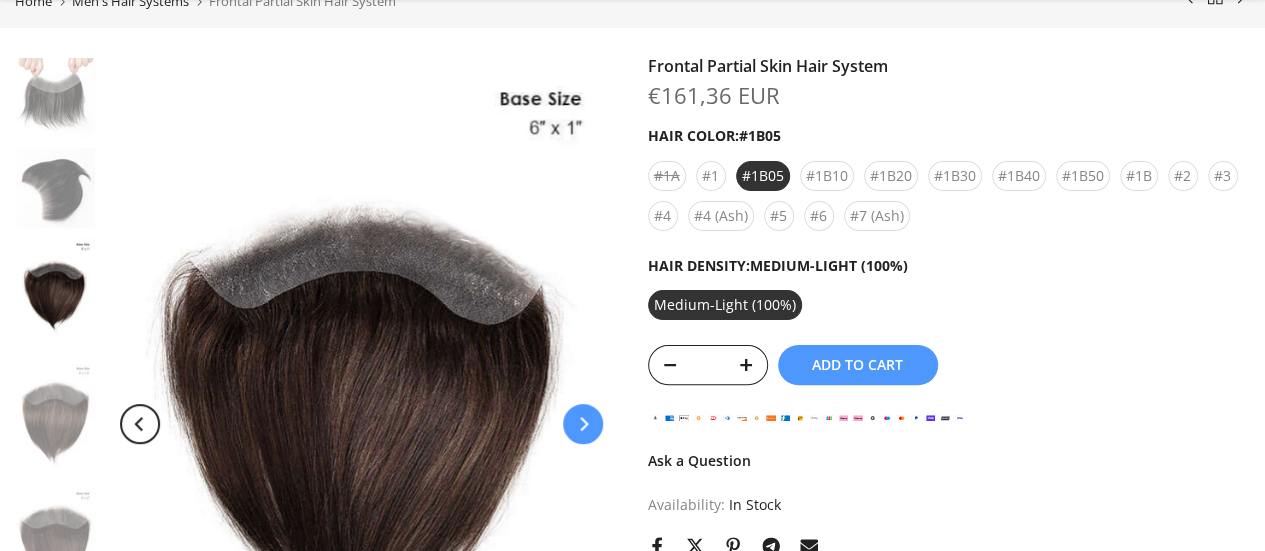 scroll, scrollTop: 80, scrollLeft: 0, axis: vertical 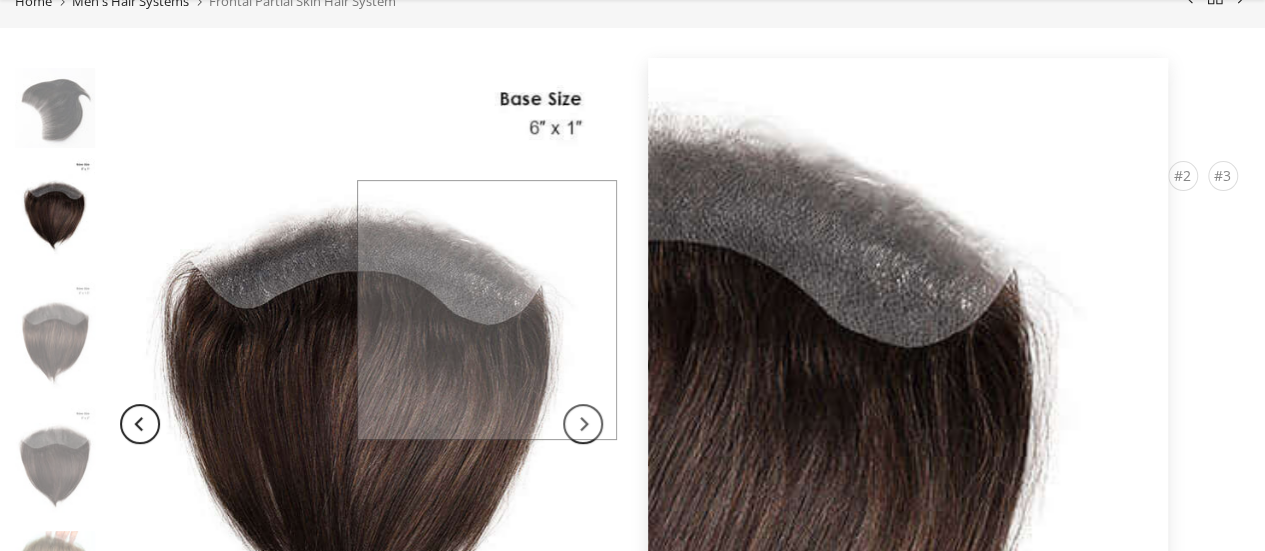 click at bounding box center [361, 424] 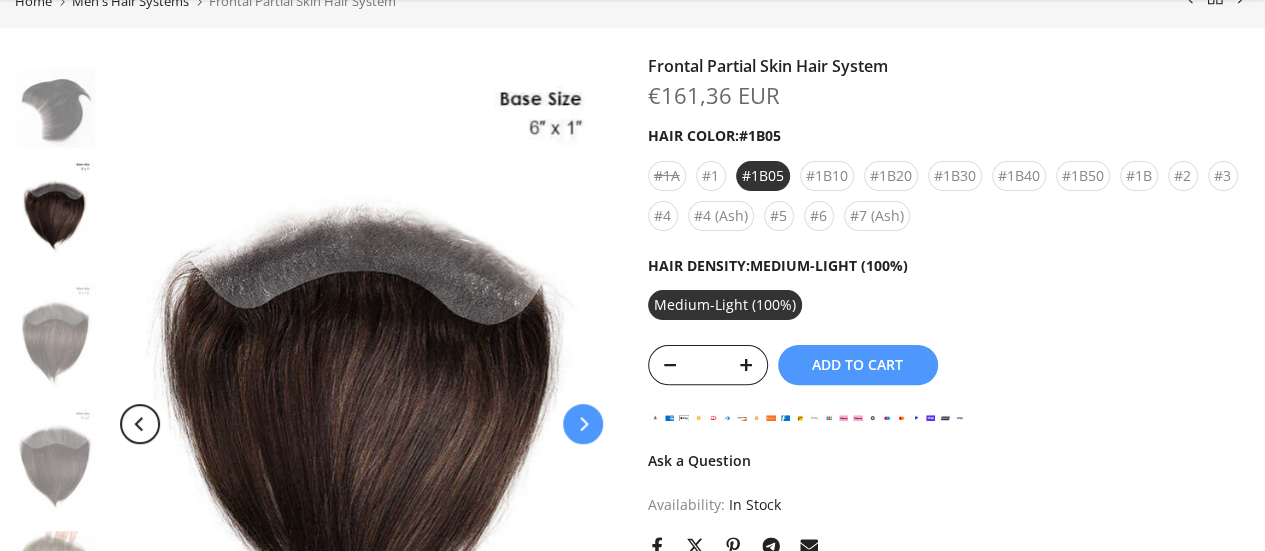 click 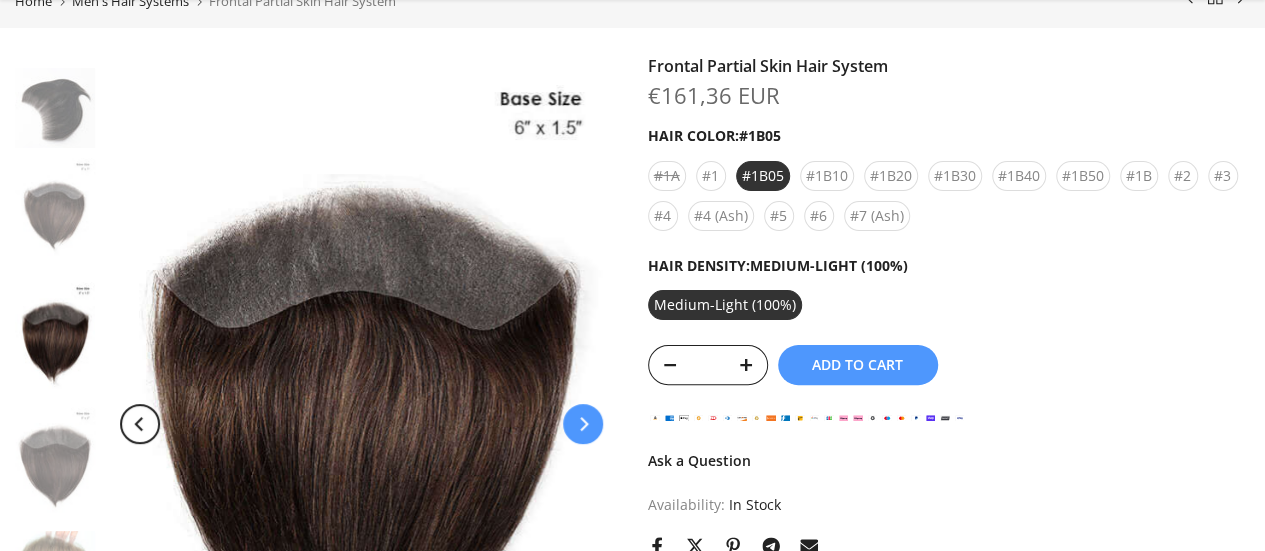 click 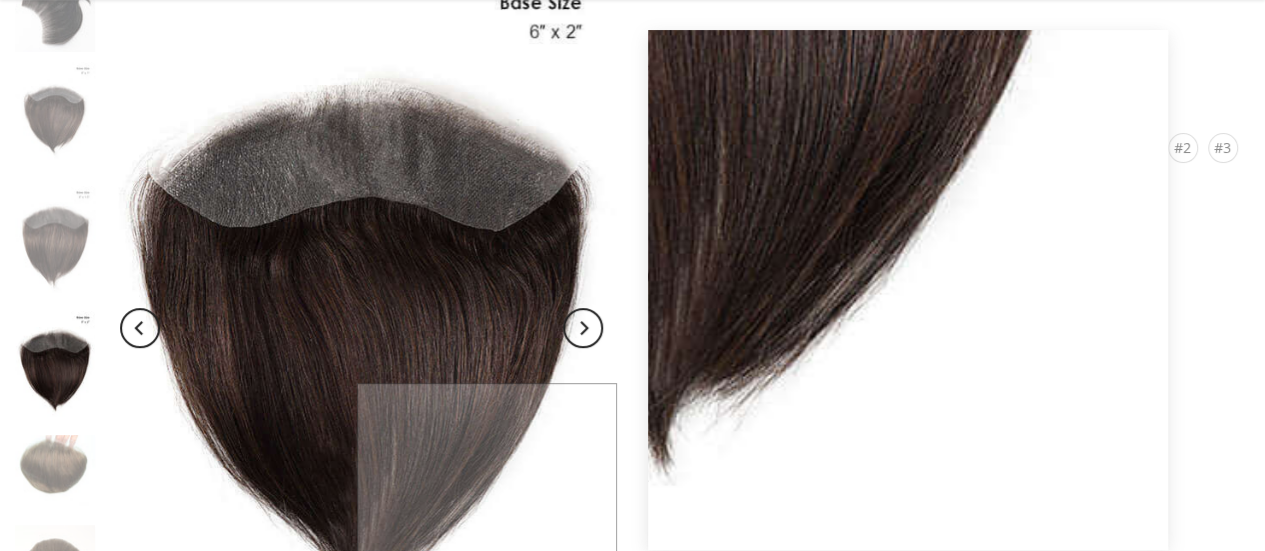 scroll, scrollTop: 300, scrollLeft: 0, axis: vertical 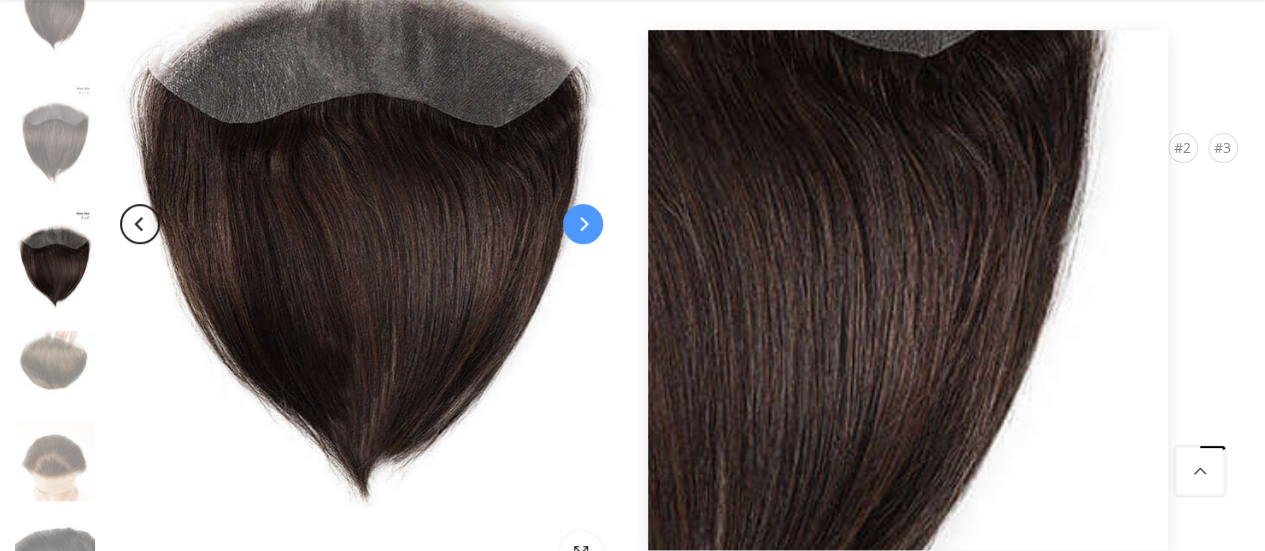 click at bounding box center (583, 224) 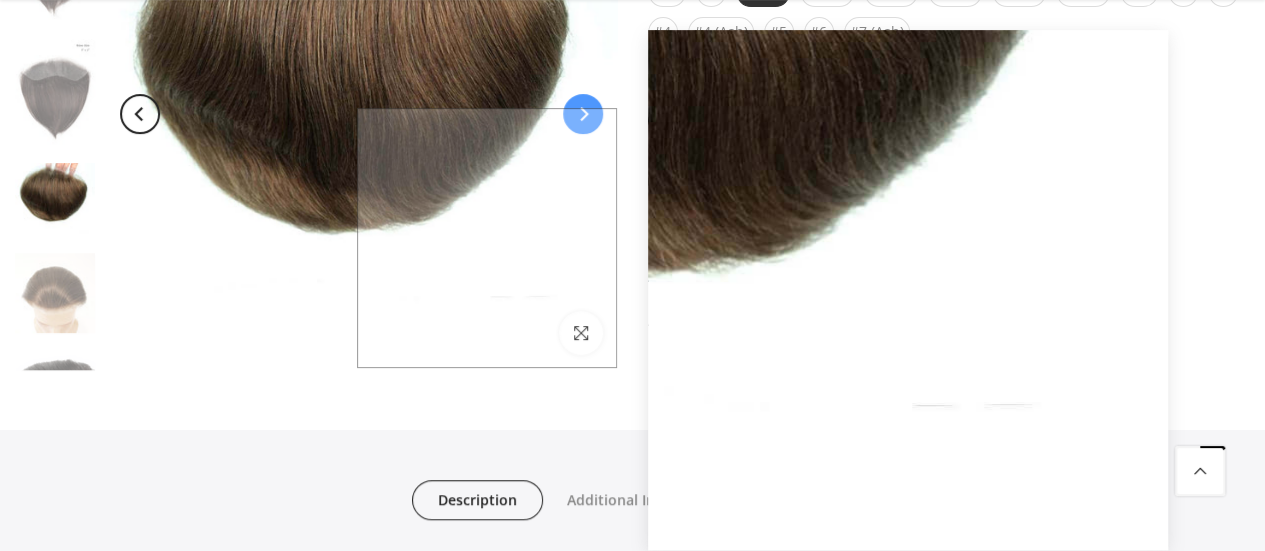 scroll, scrollTop: 300, scrollLeft: 0, axis: vertical 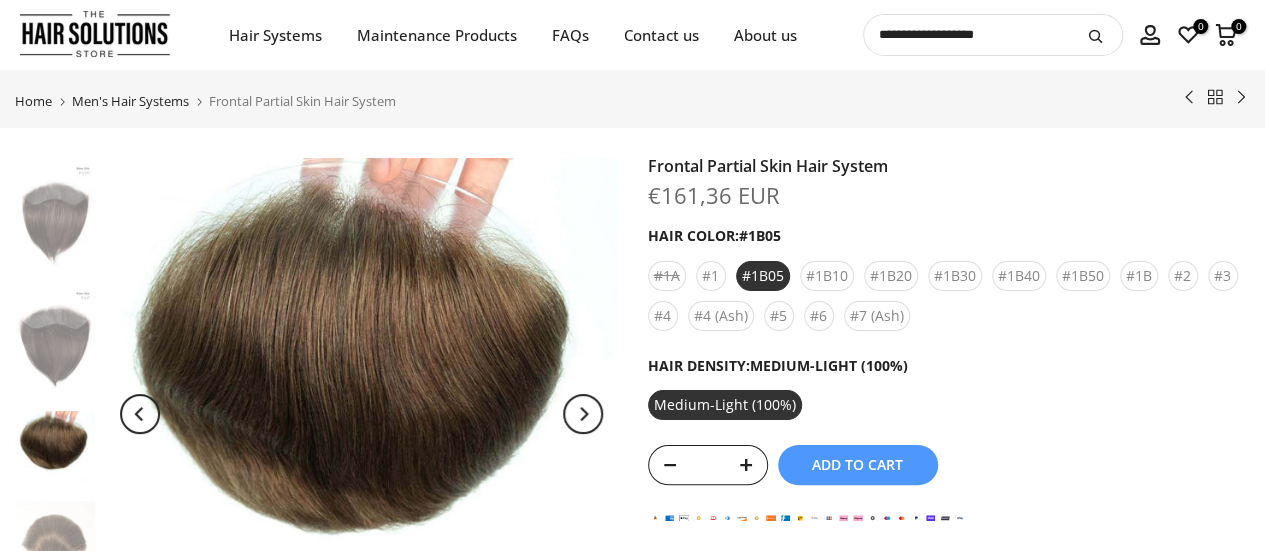 drag, startPoint x: 828, startPoint y: 163, endPoint x: 630, endPoint y: 156, distance: 198.1237 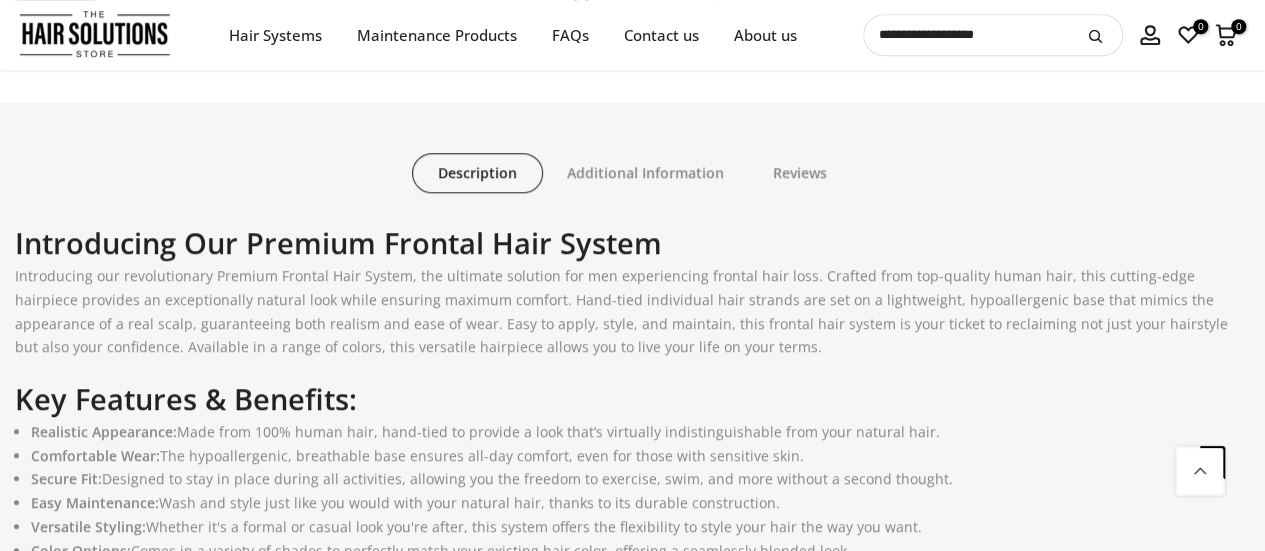 scroll, scrollTop: 600, scrollLeft: 0, axis: vertical 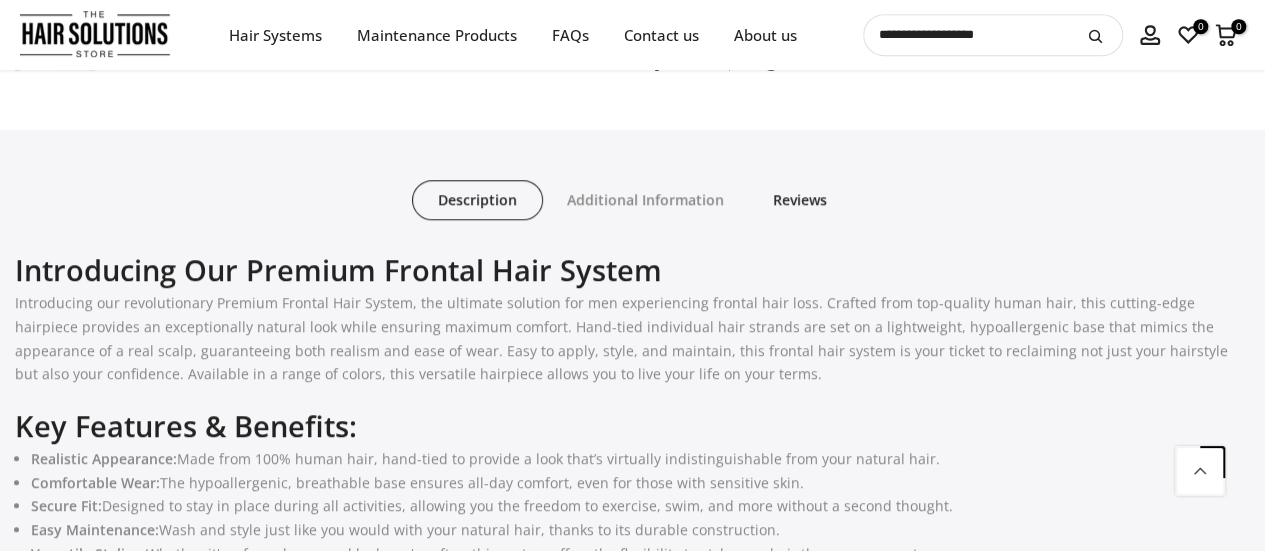 click on "Reviews" at bounding box center (800, 200) 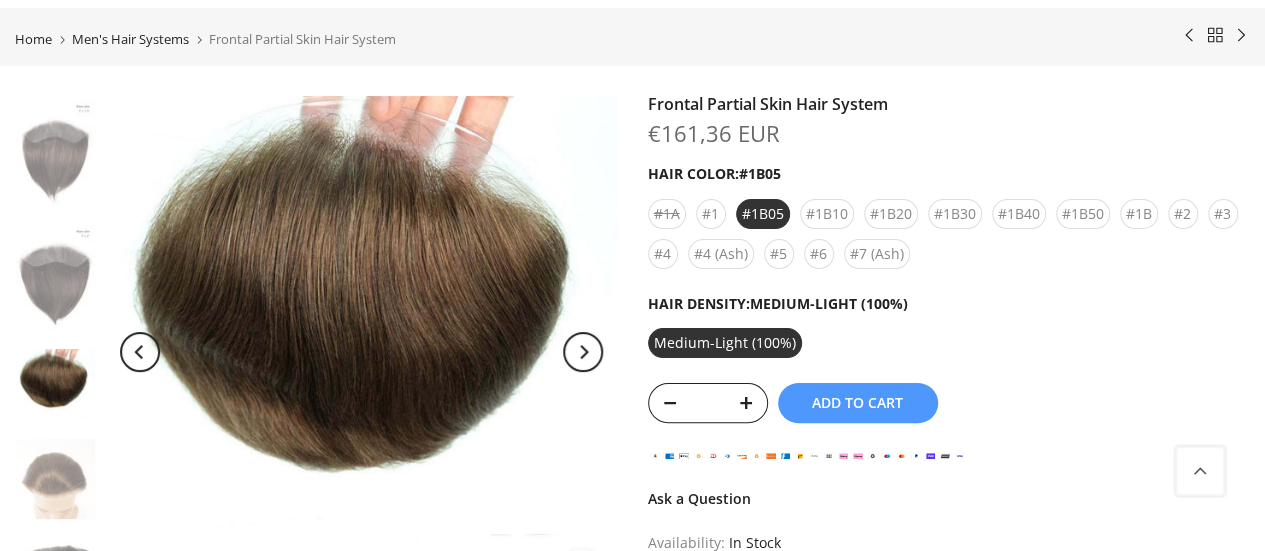scroll, scrollTop: 0, scrollLeft: 0, axis: both 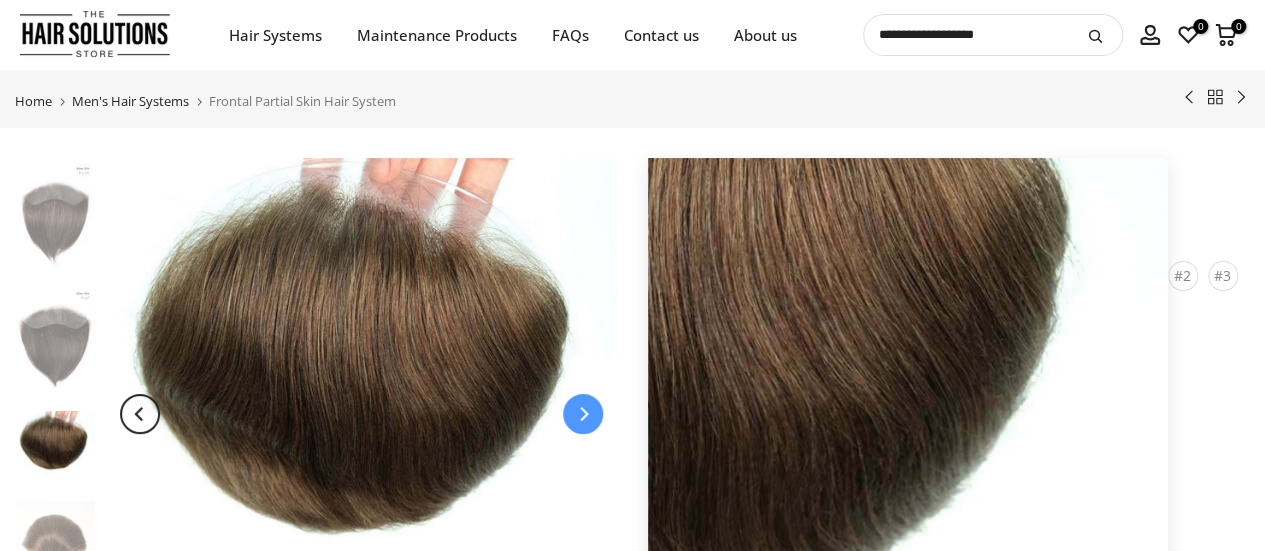 click at bounding box center [583, 414] 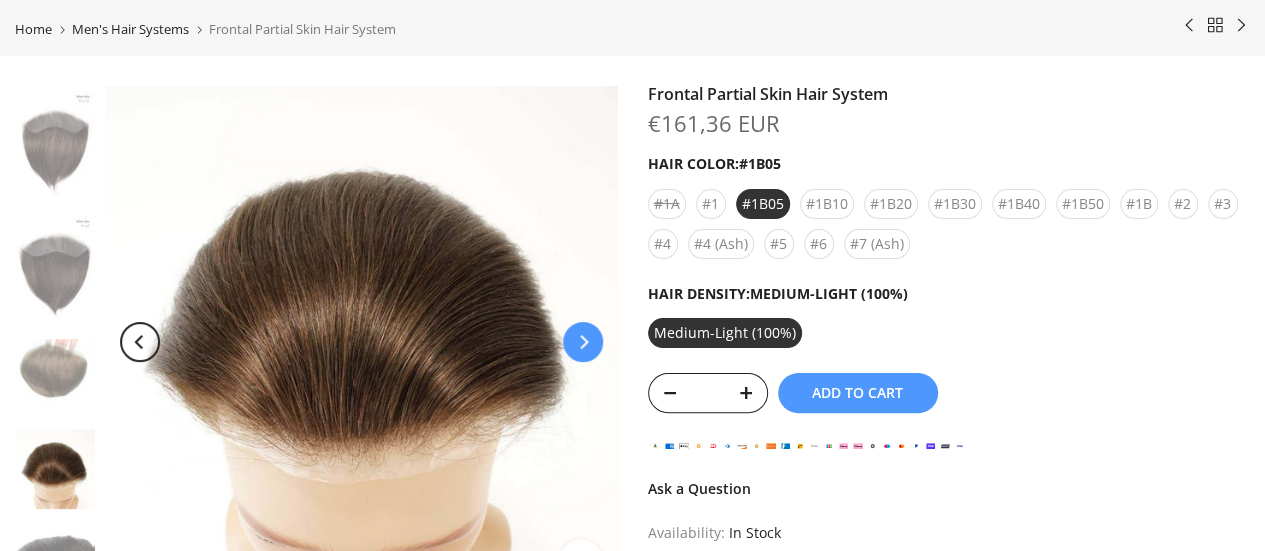 scroll, scrollTop: 100, scrollLeft: 0, axis: vertical 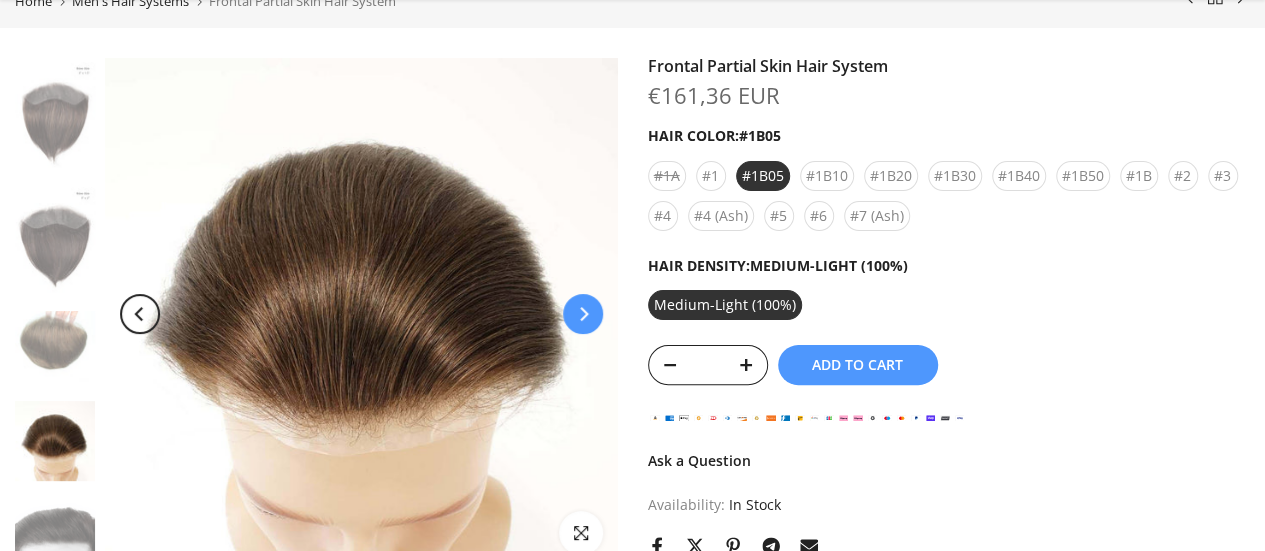 click at bounding box center [583, 314] 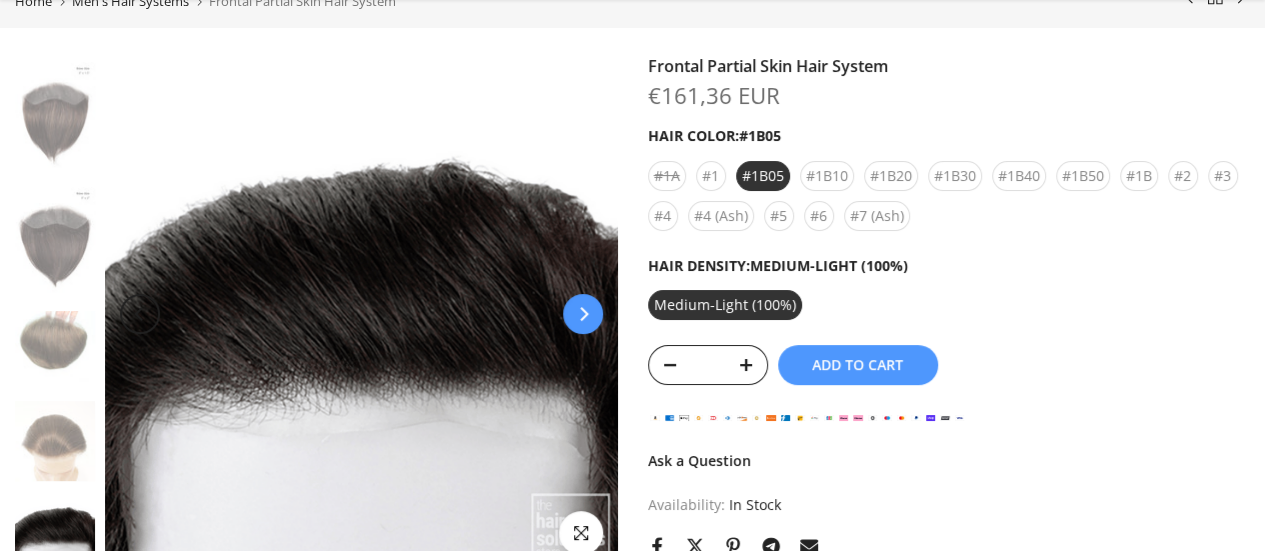 click at bounding box center [583, 314] 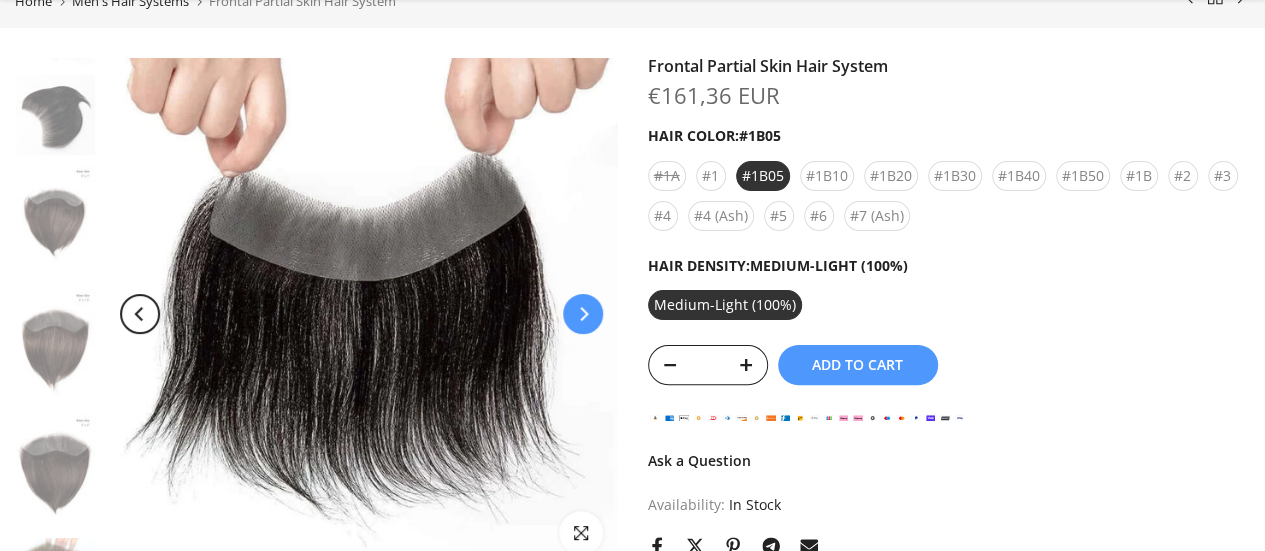 scroll, scrollTop: 0, scrollLeft: 0, axis: both 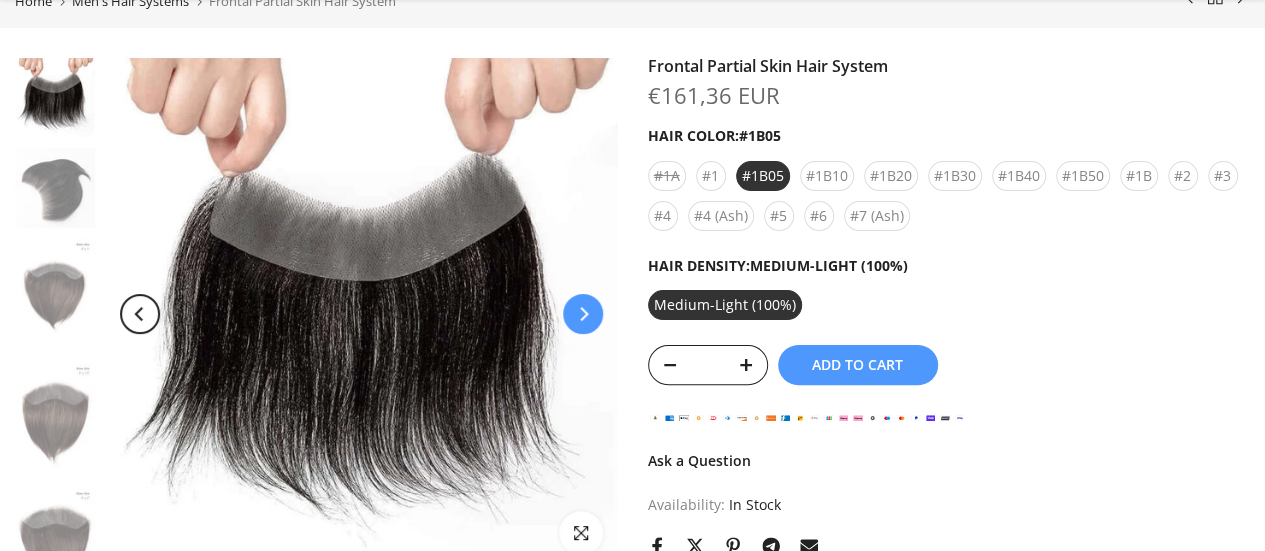 click at bounding box center (583, 314) 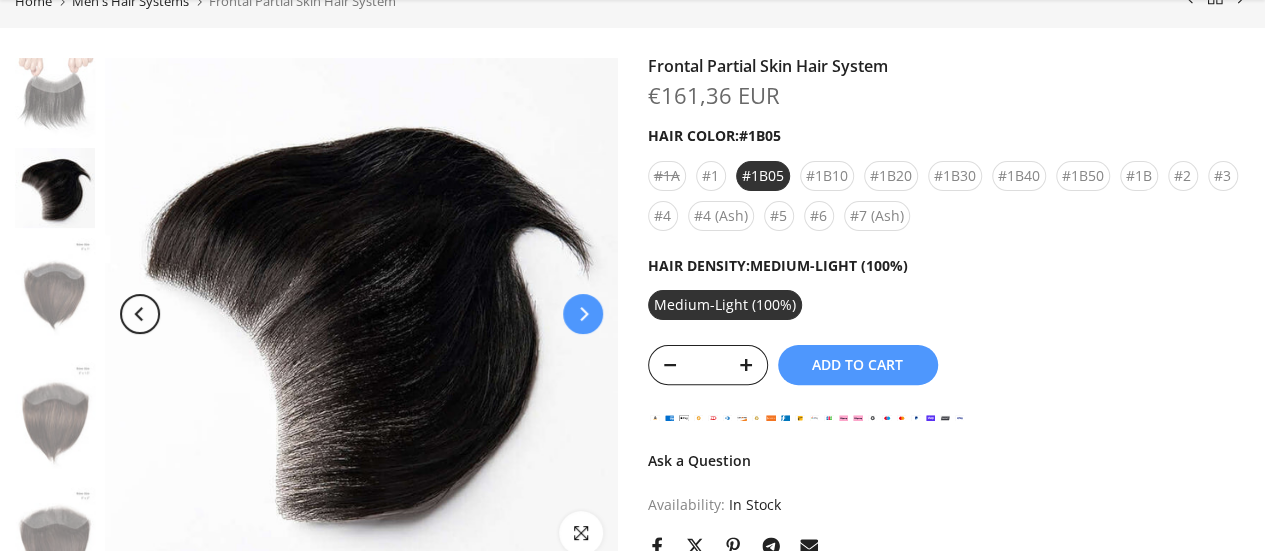 click at bounding box center [583, 314] 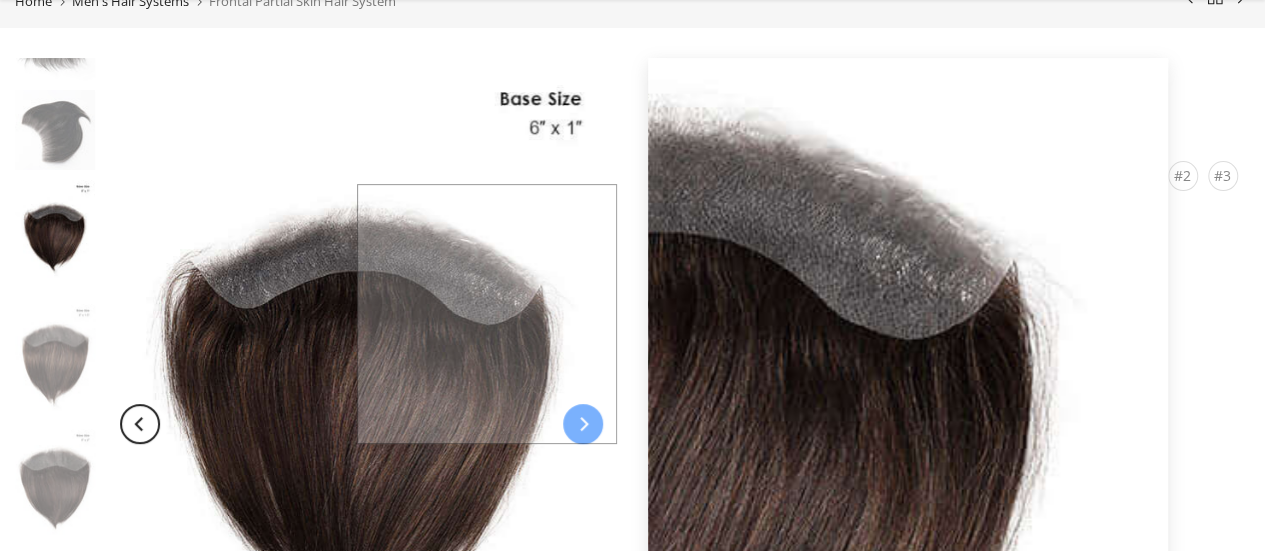 scroll, scrollTop: 80, scrollLeft: 0, axis: vertical 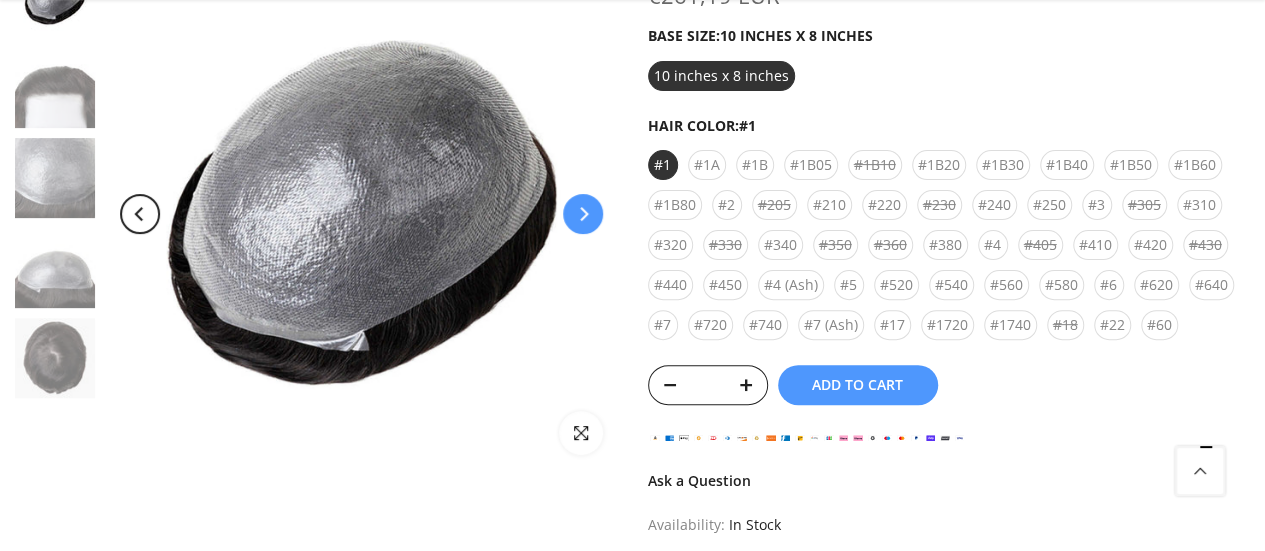 click at bounding box center (583, 214) 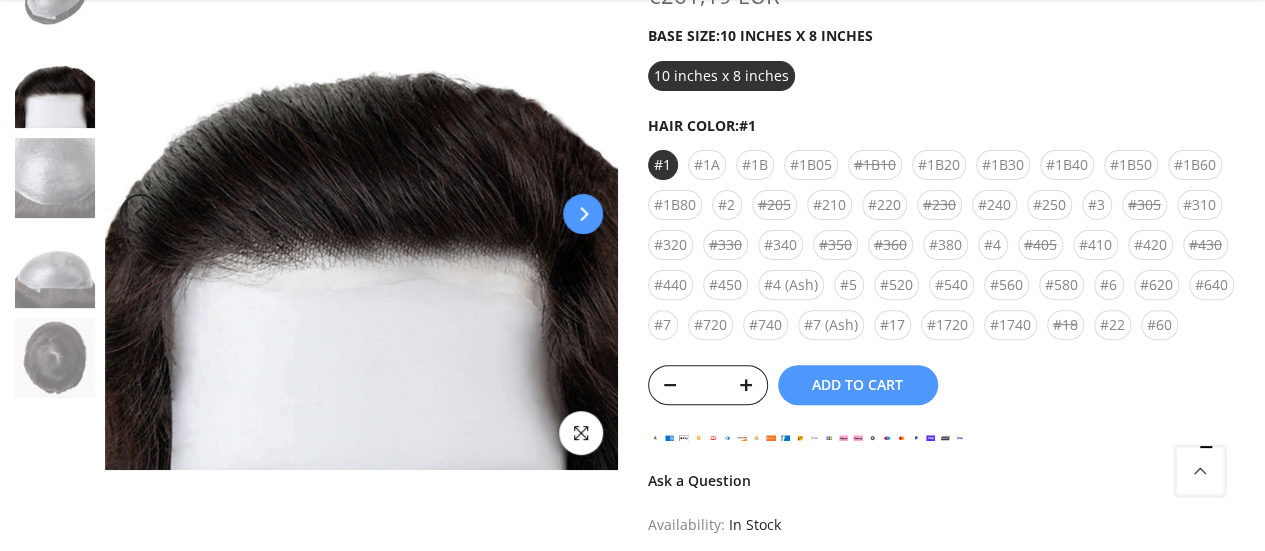 click at bounding box center (583, 214) 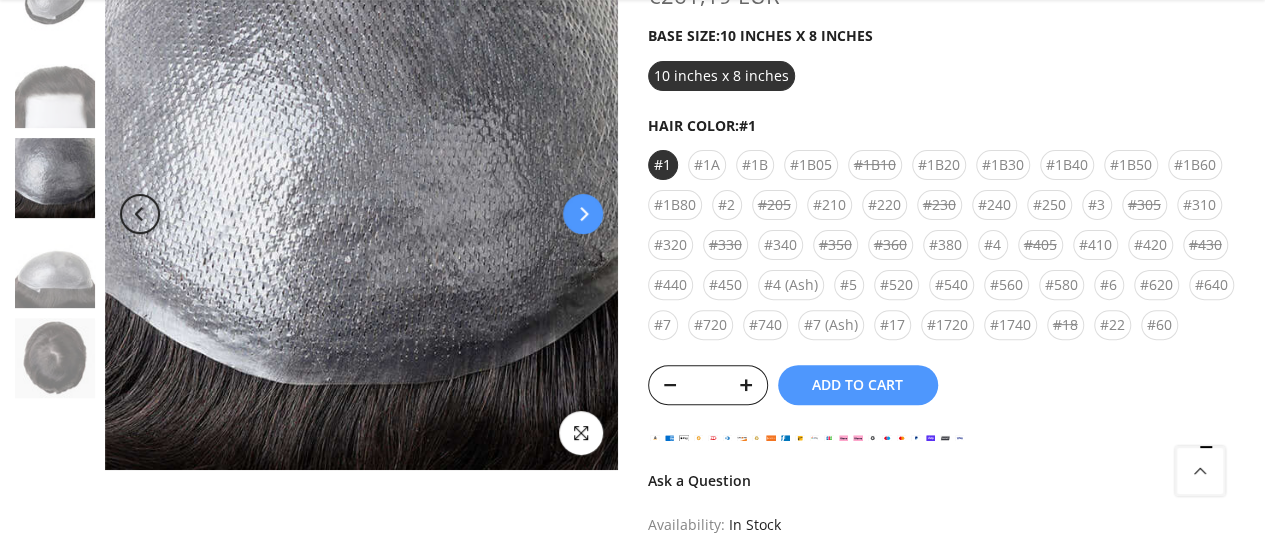 click 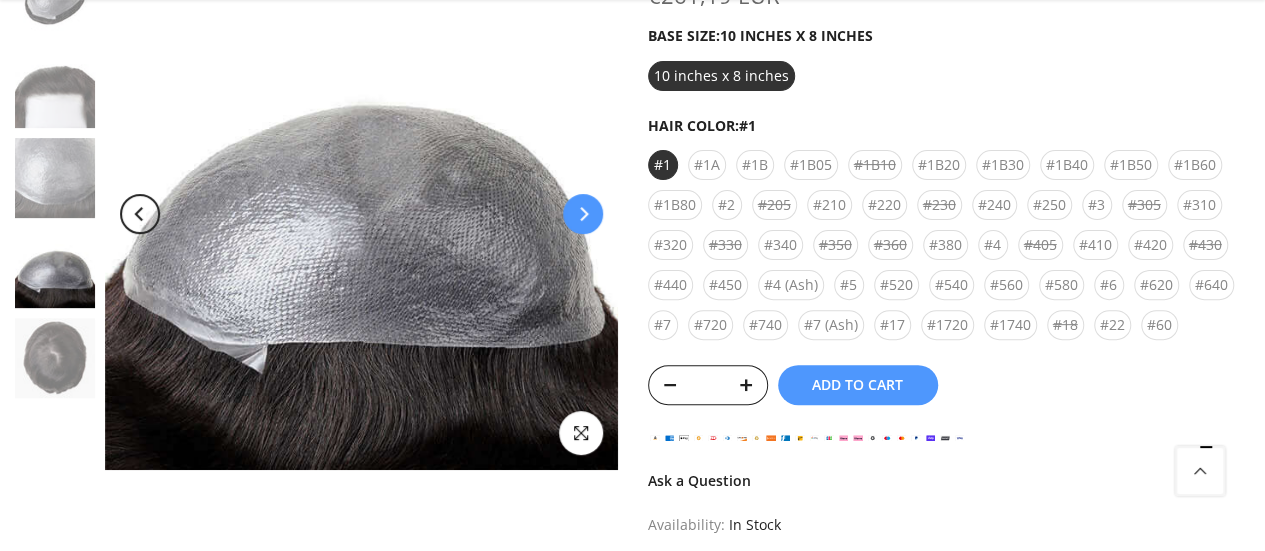 click 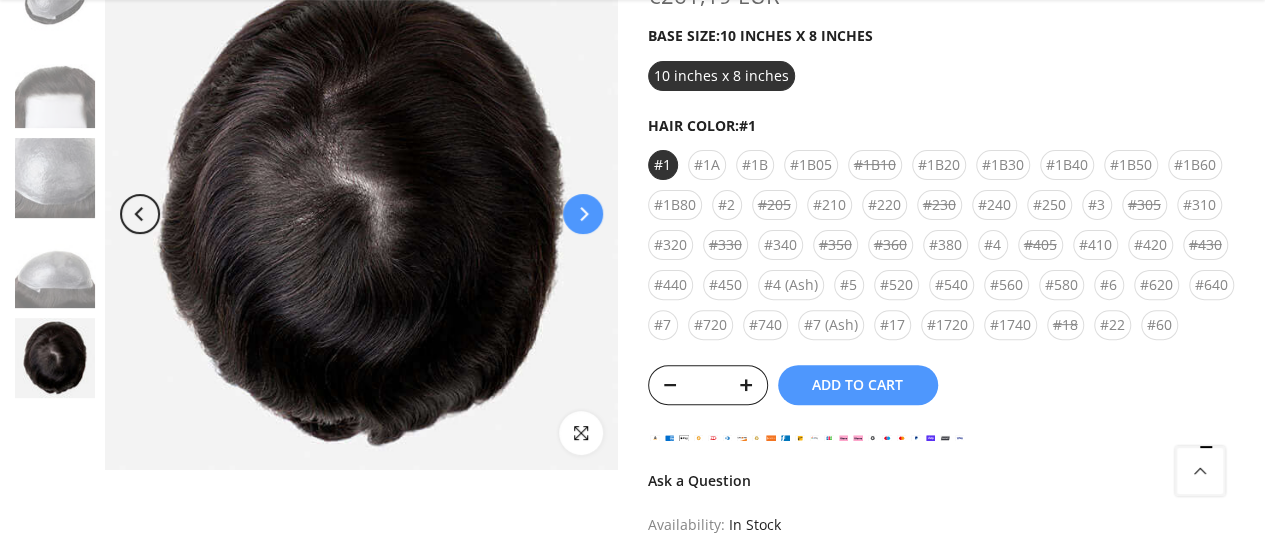 click 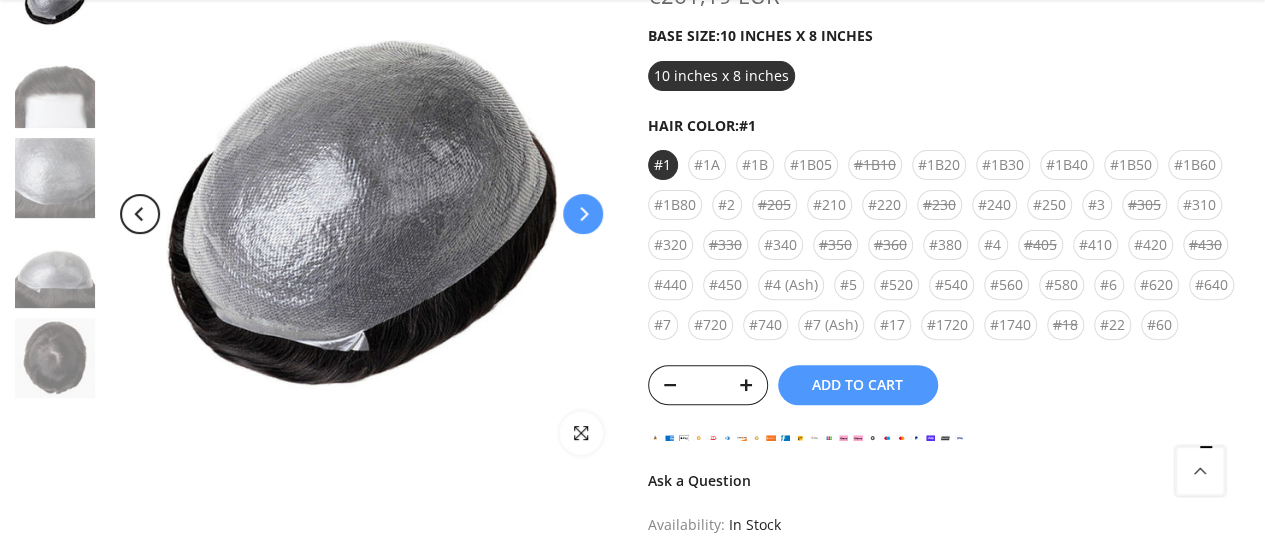 click at bounding box center (583, 214) 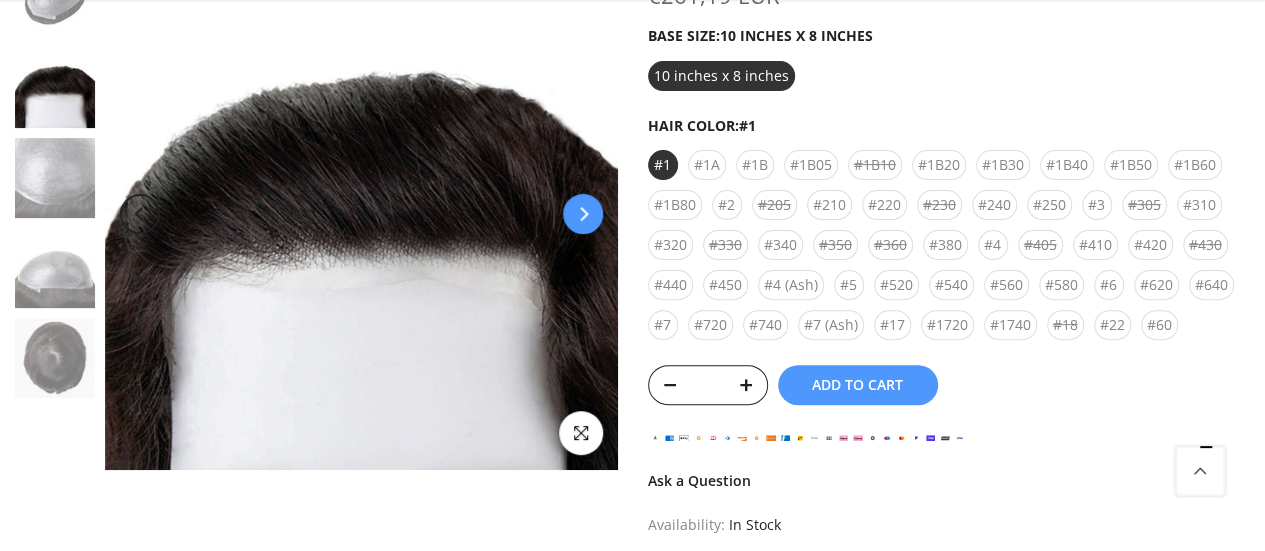 click at bounding box center [583, 214] 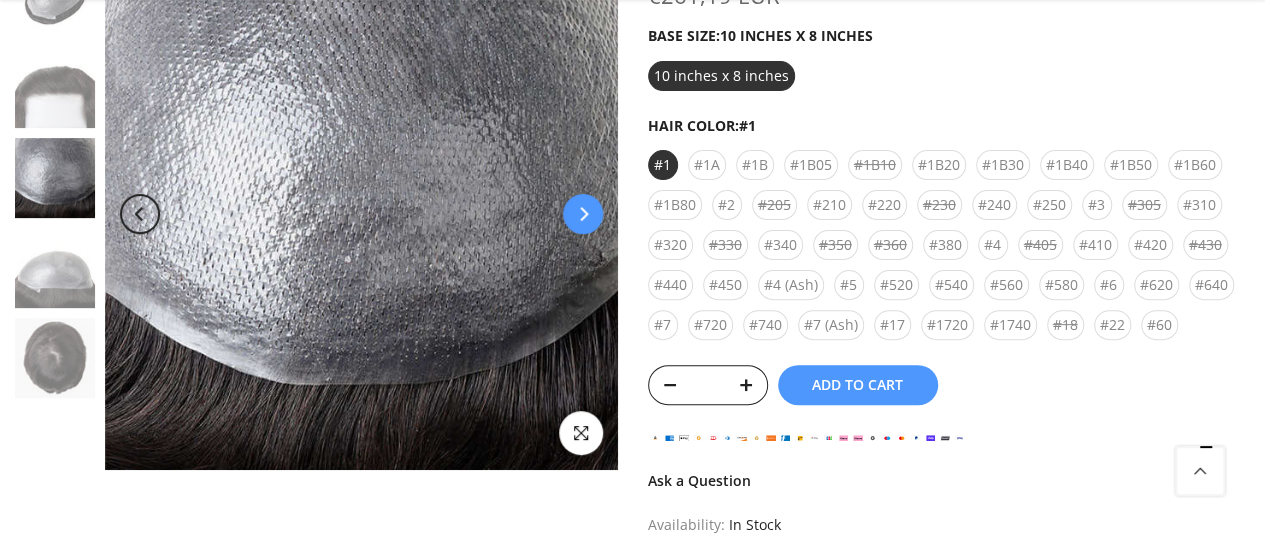 click at bounding box center (583, 214) 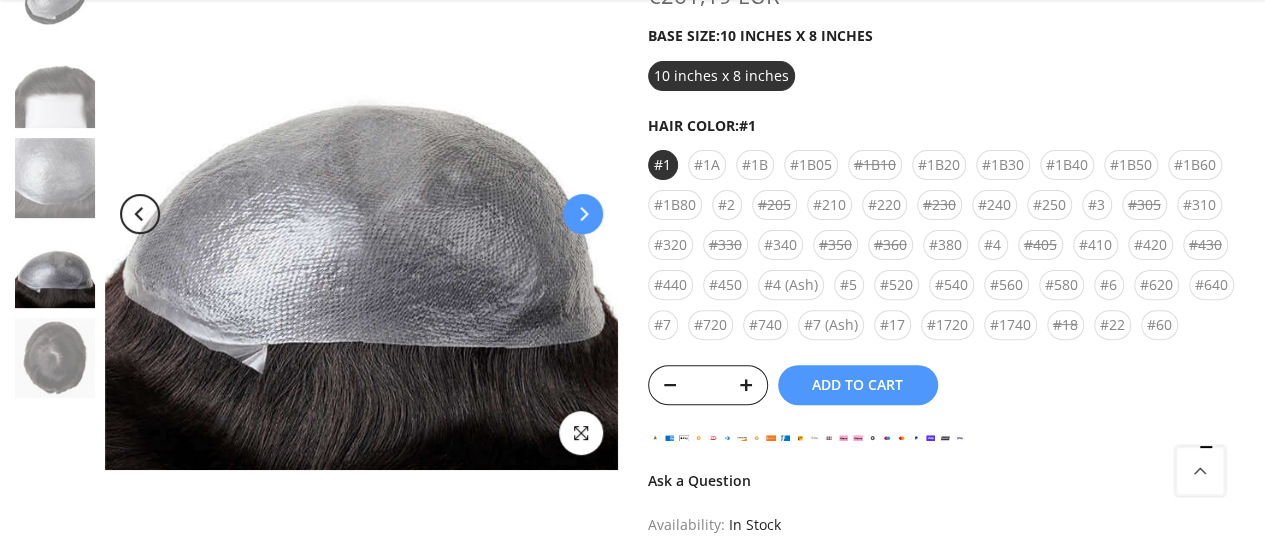 click at bounding box center (583, 214) 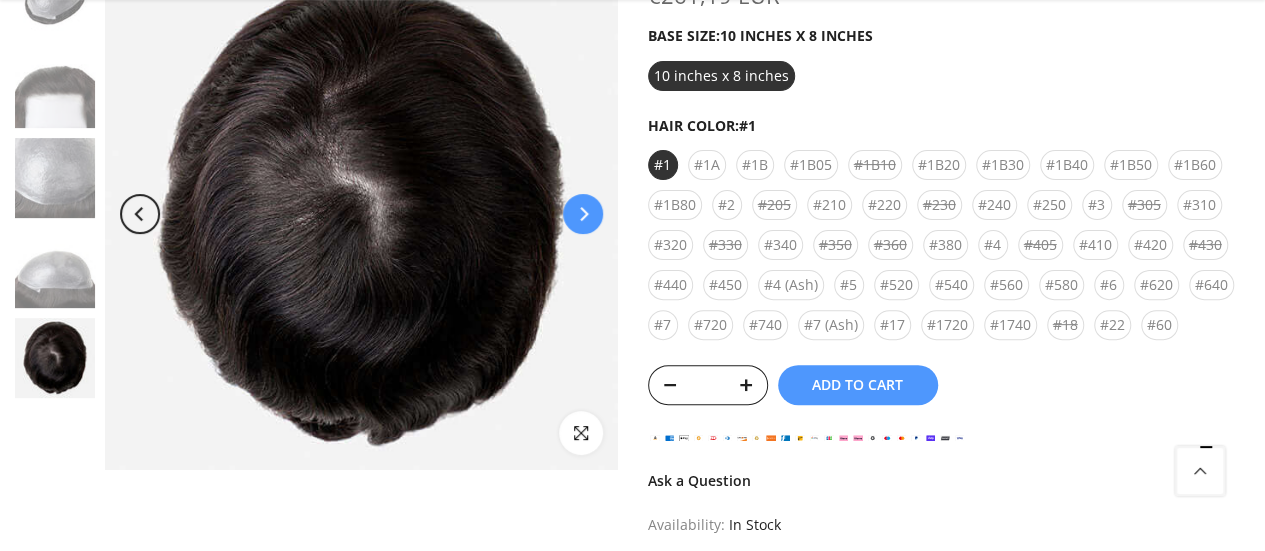 click at bounding box center [583, 214] 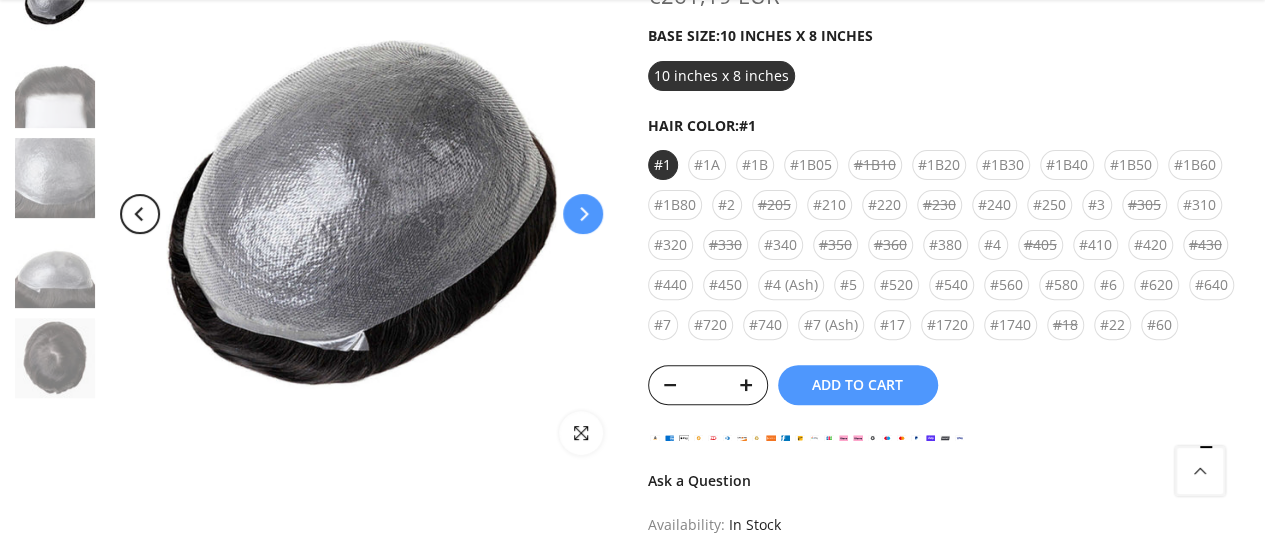 click at bounding box center (583, 214) 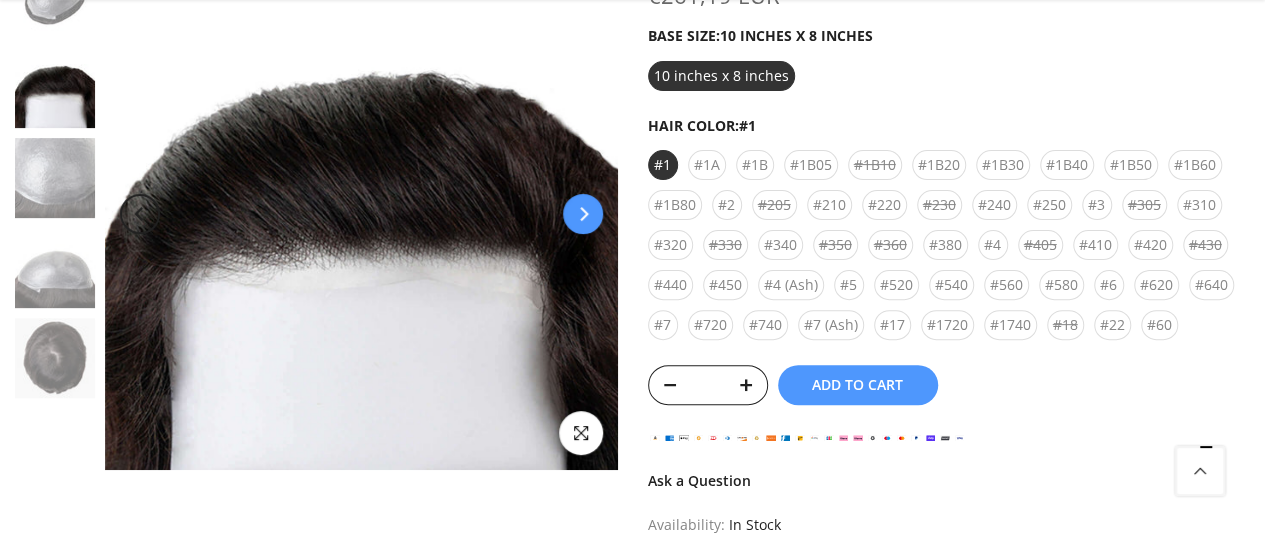 click at bounding box center [583, 214] 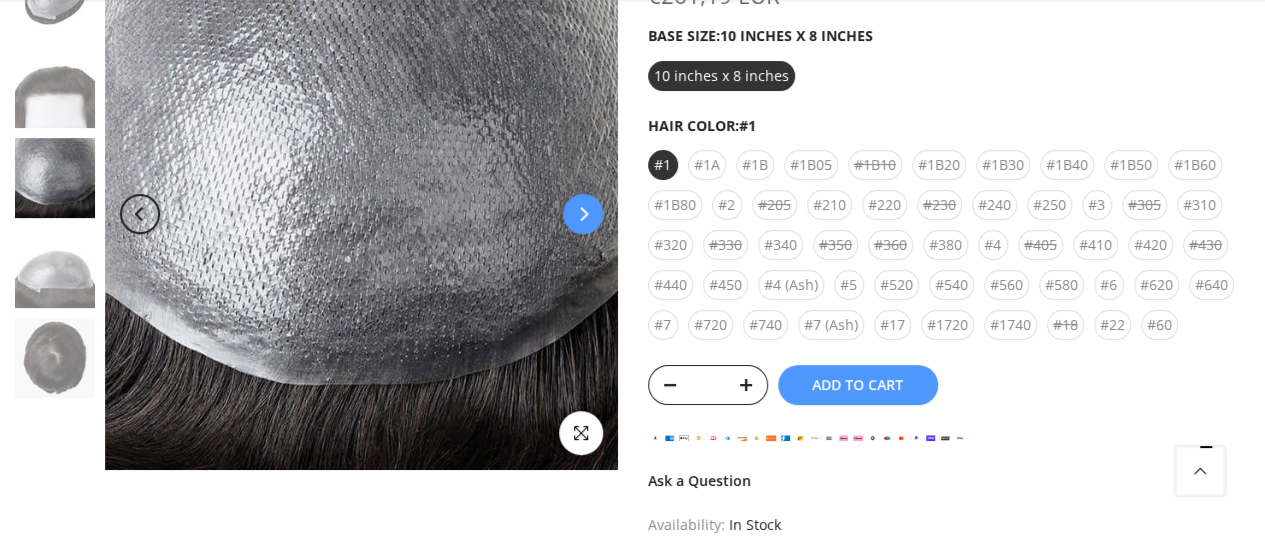click at bounding box center [583, 214] 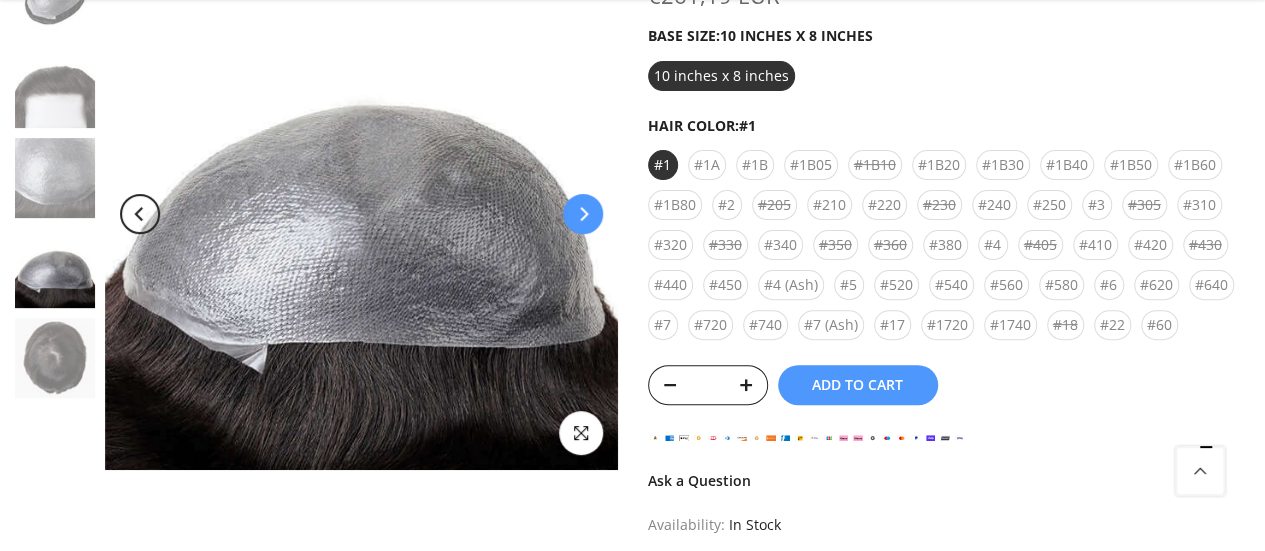 click at bounding box center [583, 214] 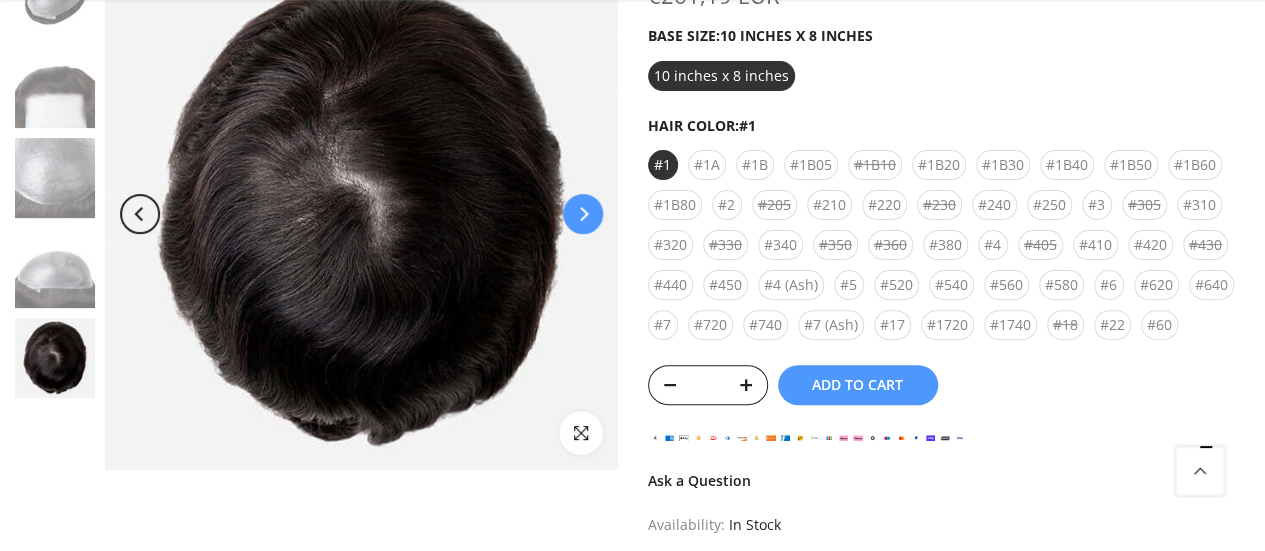 click at bounding box center (583, 214) 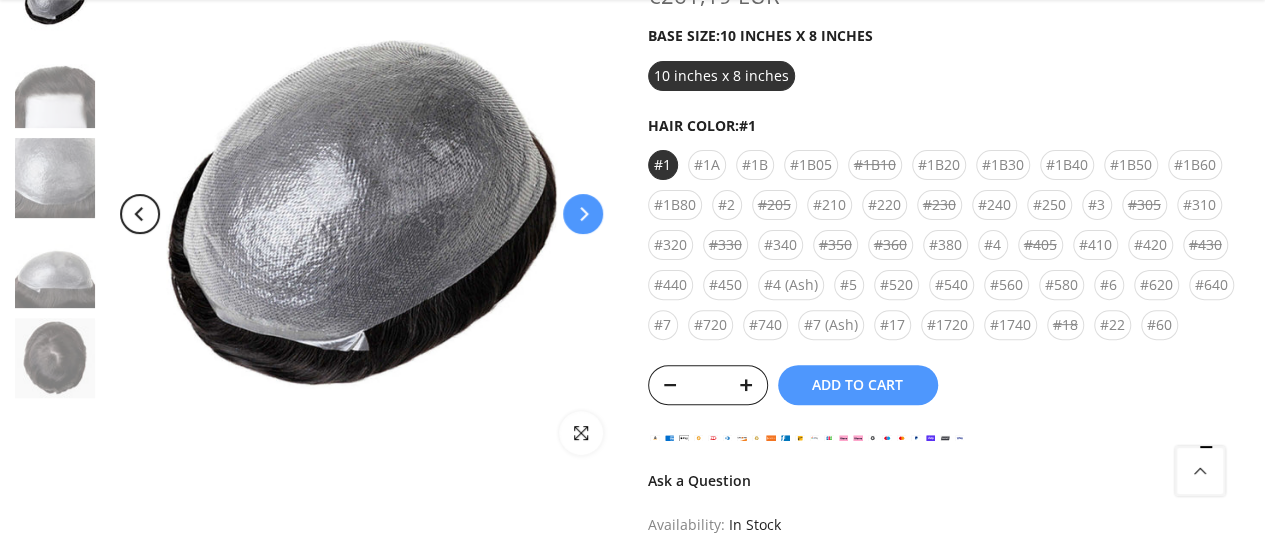 click at bounding box center (583, 214) 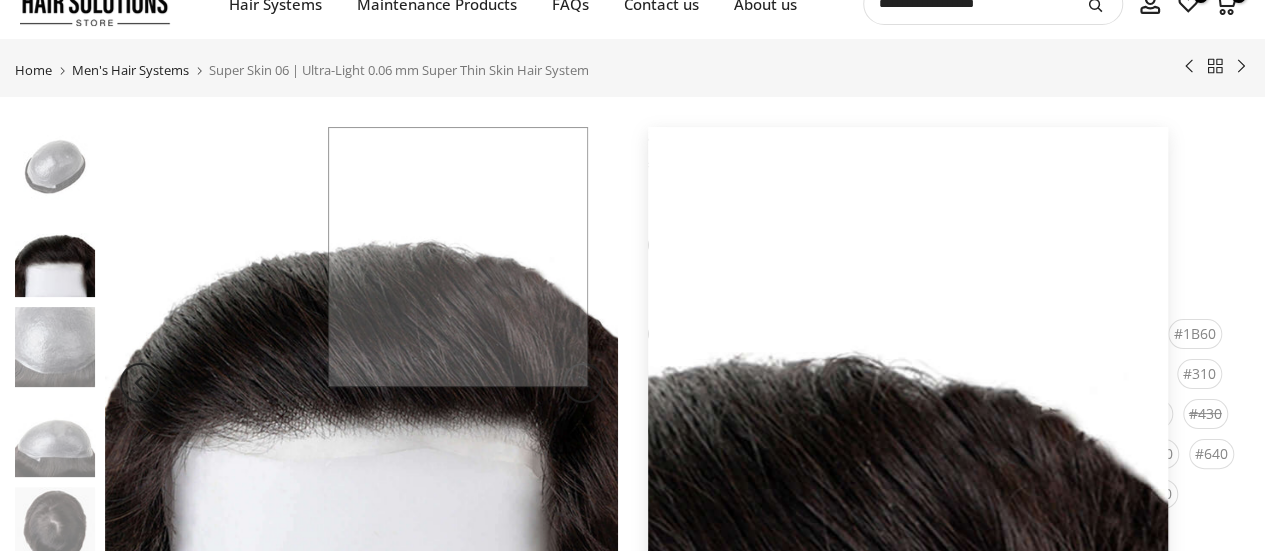 scroll, scrollTop: 0, scrollLeft: 0, axis: both 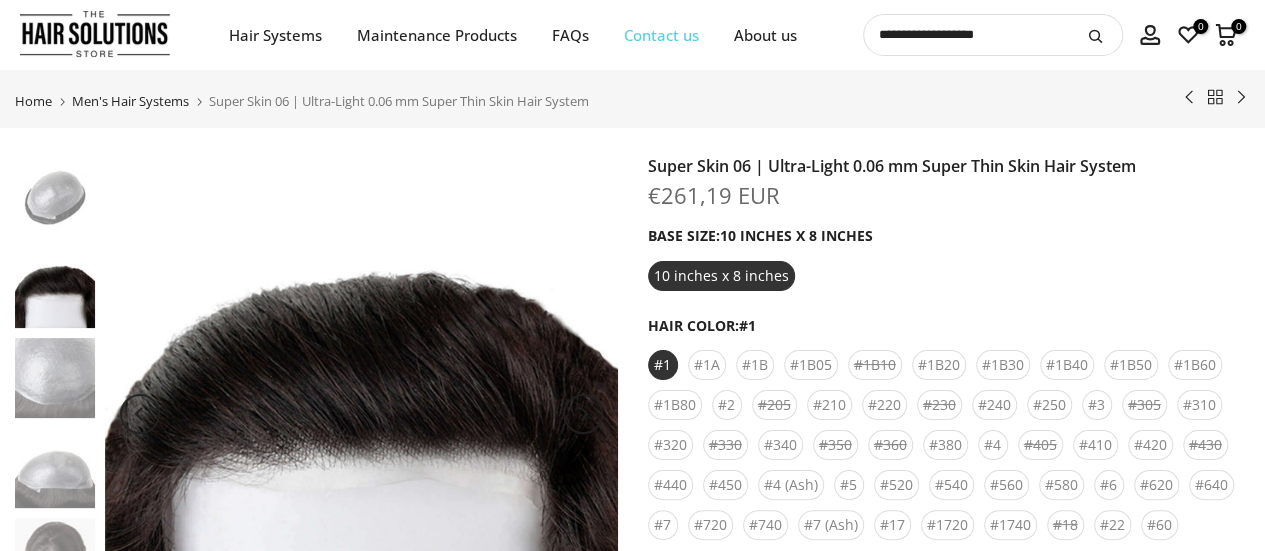 click on "Contact us" at bounding box center (661, 35) 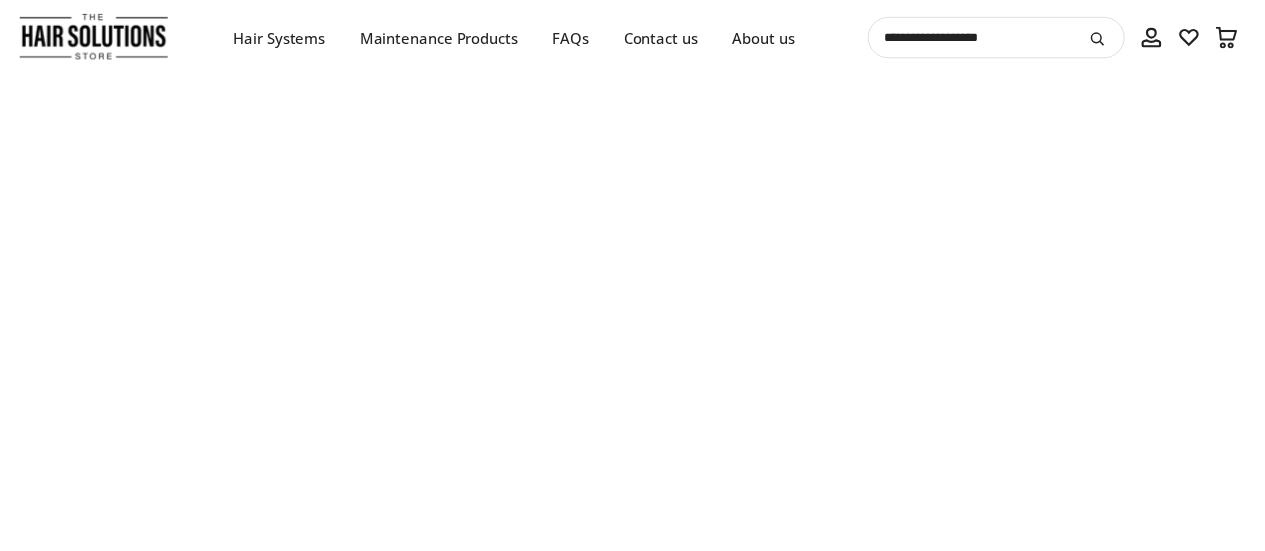 scroll, scrollTop: 0, scrollLeft: 0, axis: both 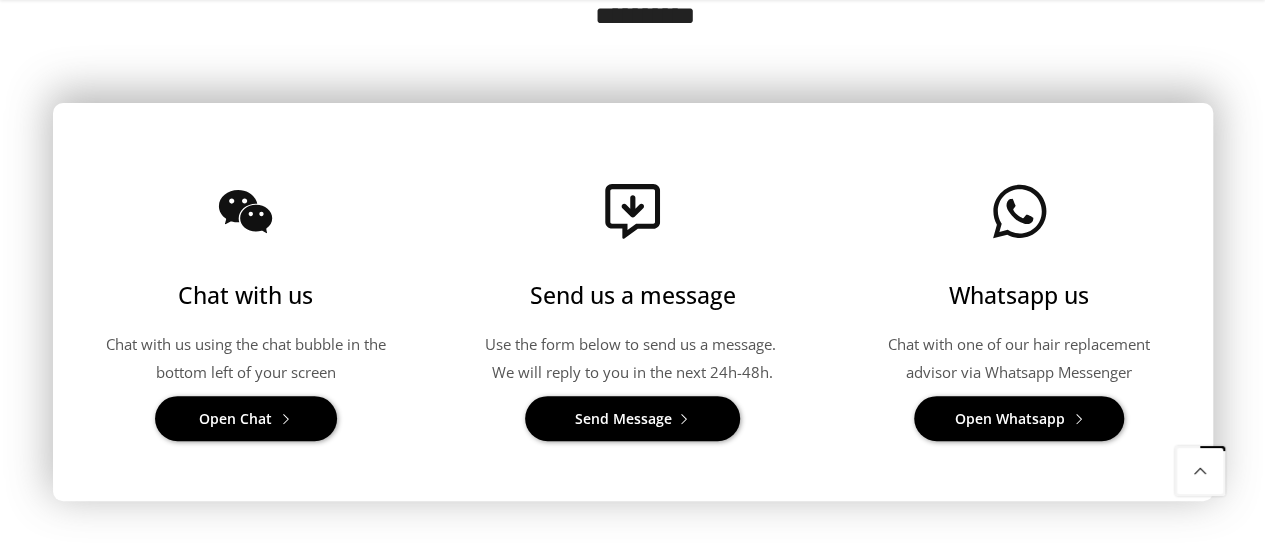 click on "Open Whatsapp" at bounding box center (1010, 419) 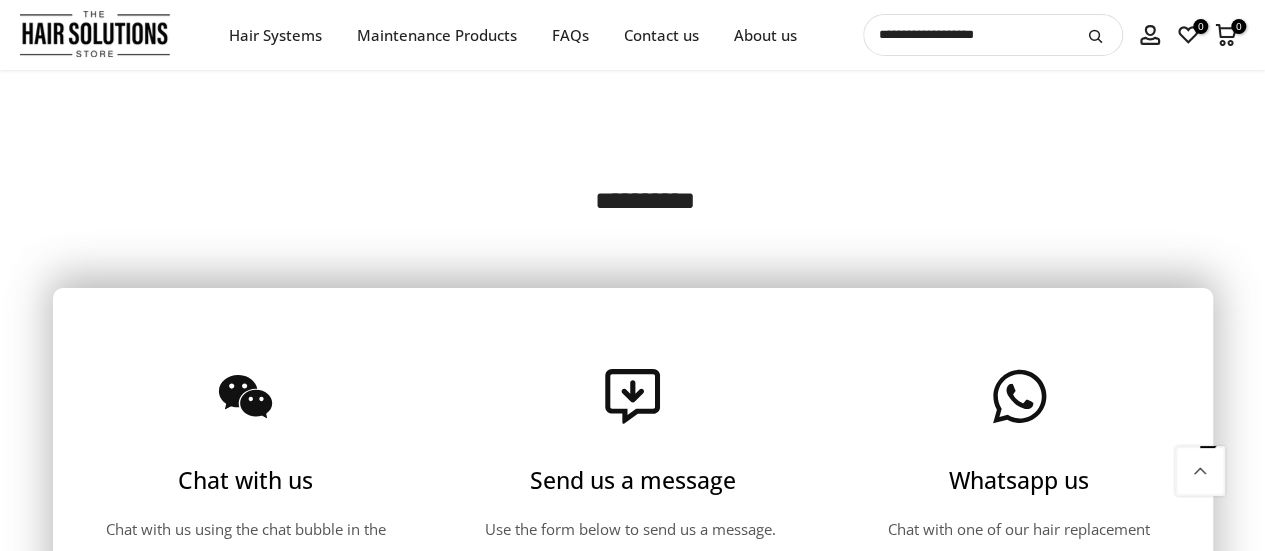 scroll, scrollTop: 0, scrollLeft: 0, axis: both 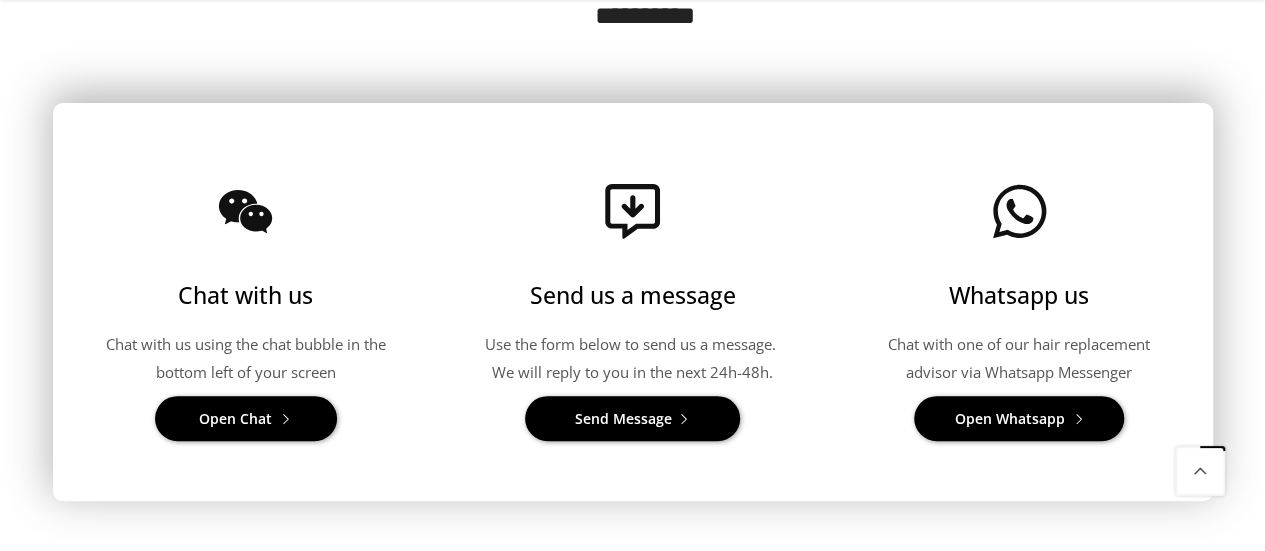 click on "Open Chat" at bounding box center (235, 419) 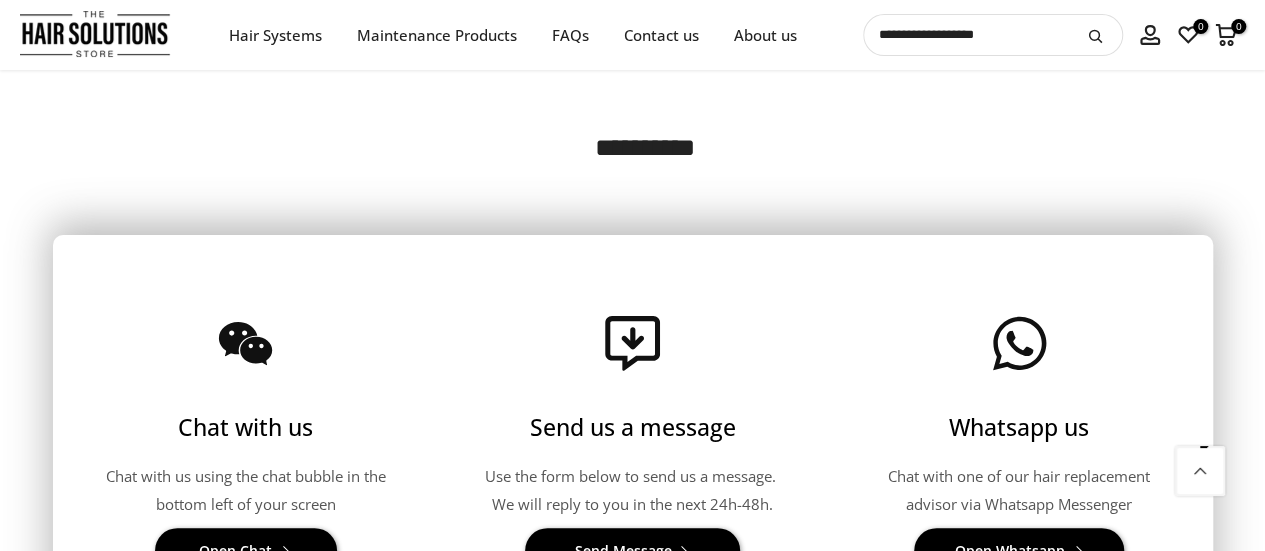 scroll, scrollTop: 0, scrollLeft: 0, axis: both 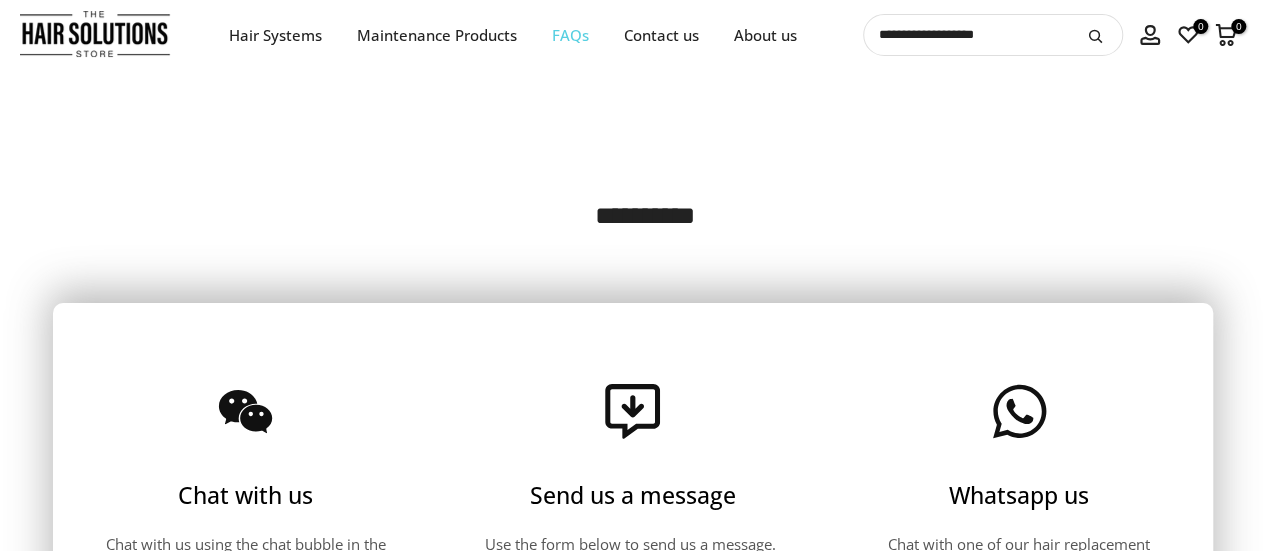 click on "FAQs" at bounding box center (570, 35) 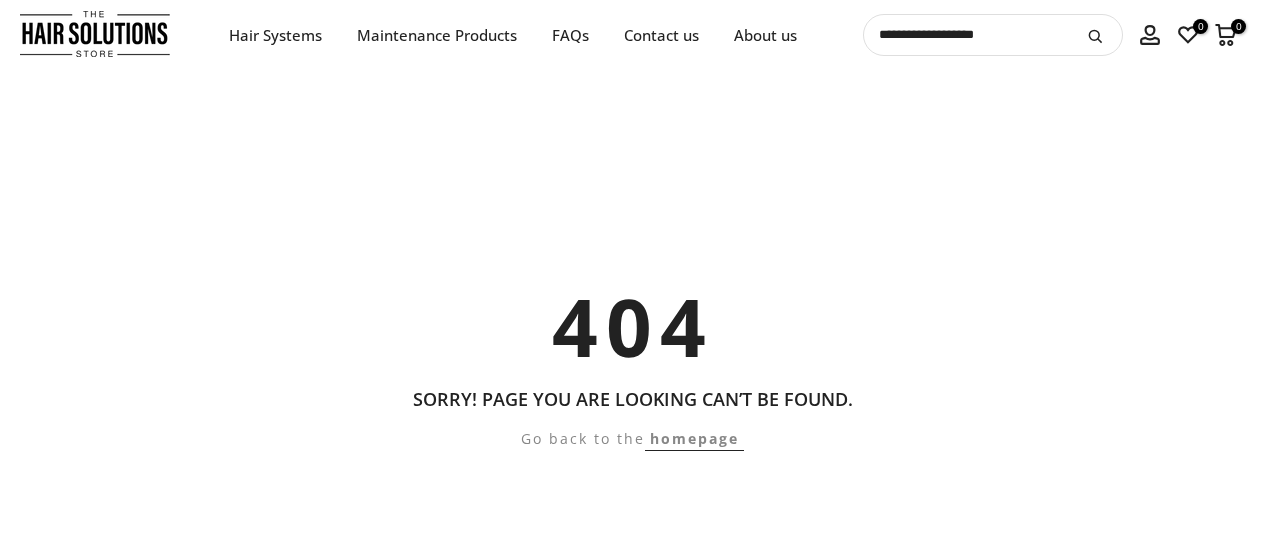 scroll, scrollTop: 0, scrollLeft: 0, axis: both 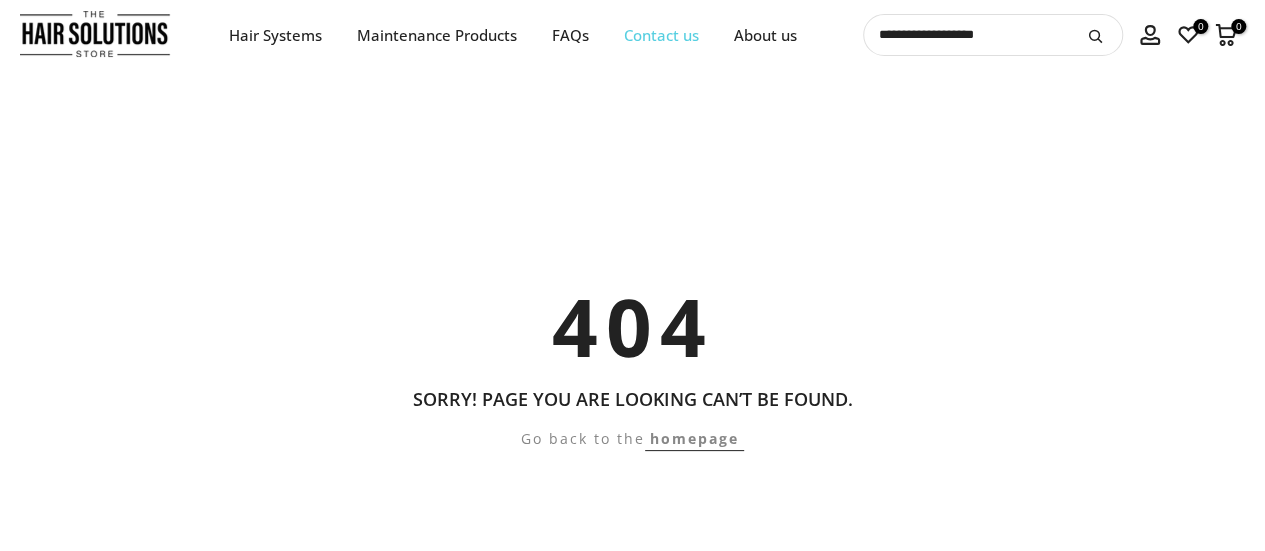 click on "Contact us" at bounding box center (661, 35) 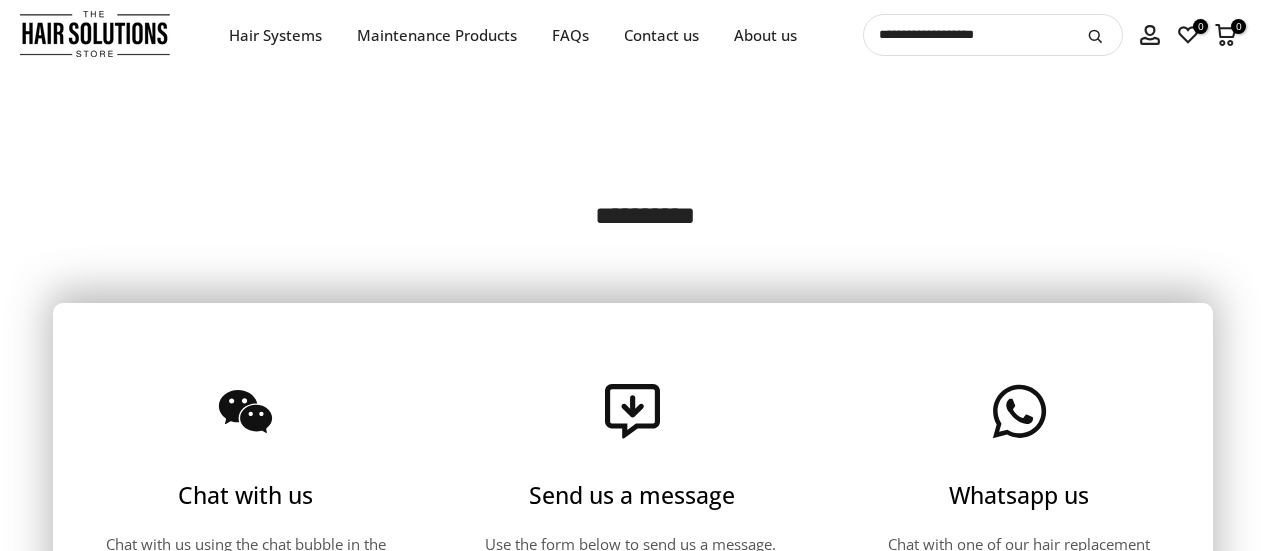 scroll, scrollTop: 0, scrollLeft: 0, axis: both 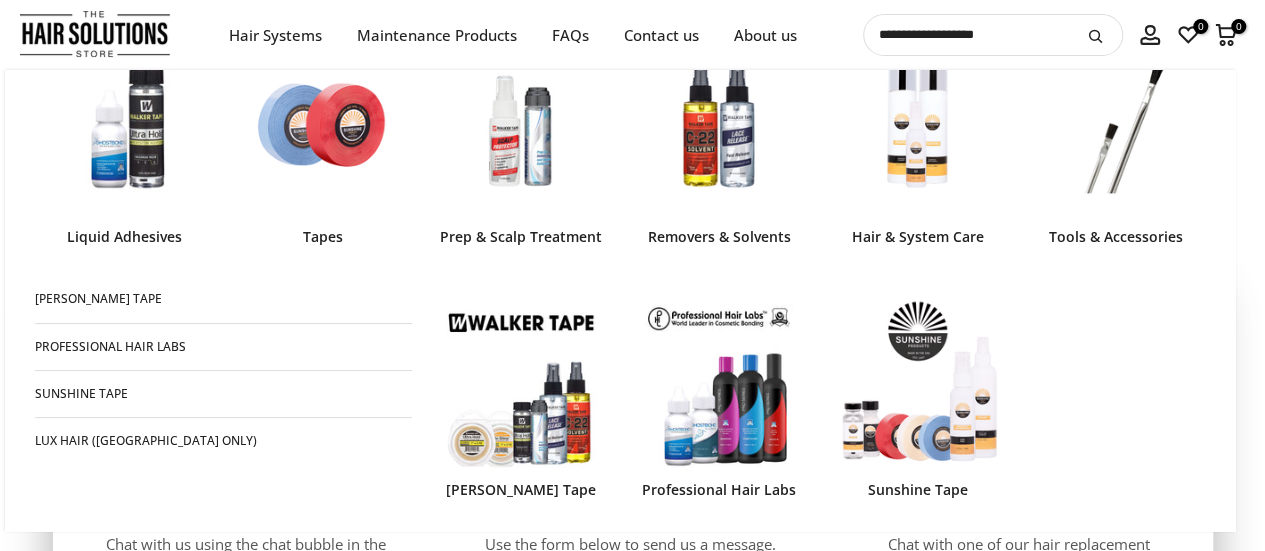 click at bounding box center (124, 126) 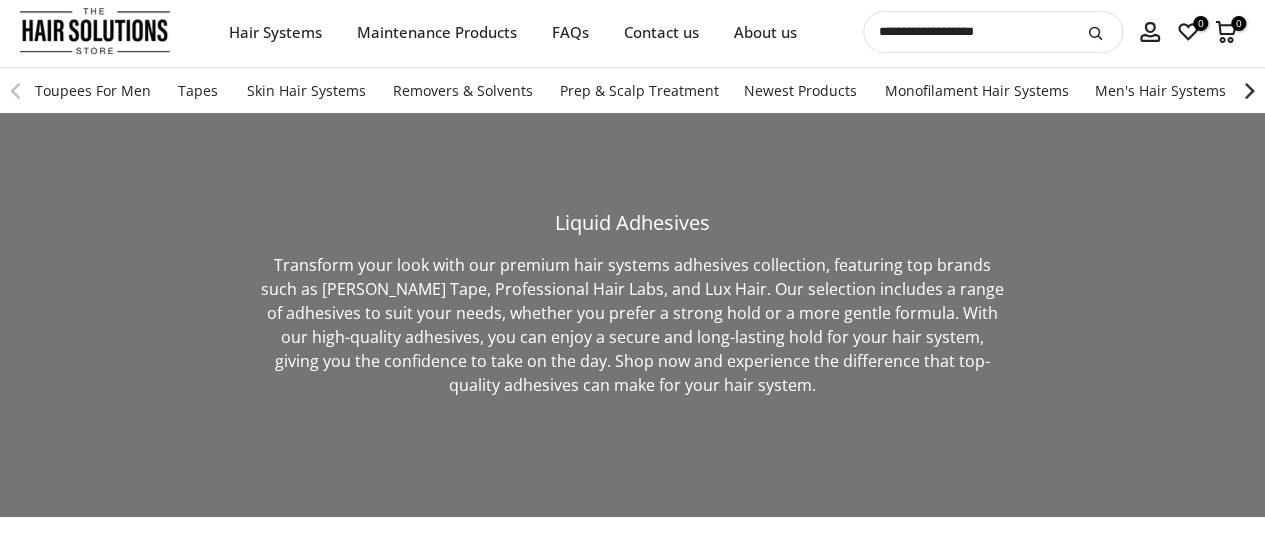 scroll, scrollTop: 0, scrollLeft: 0, axis: both 